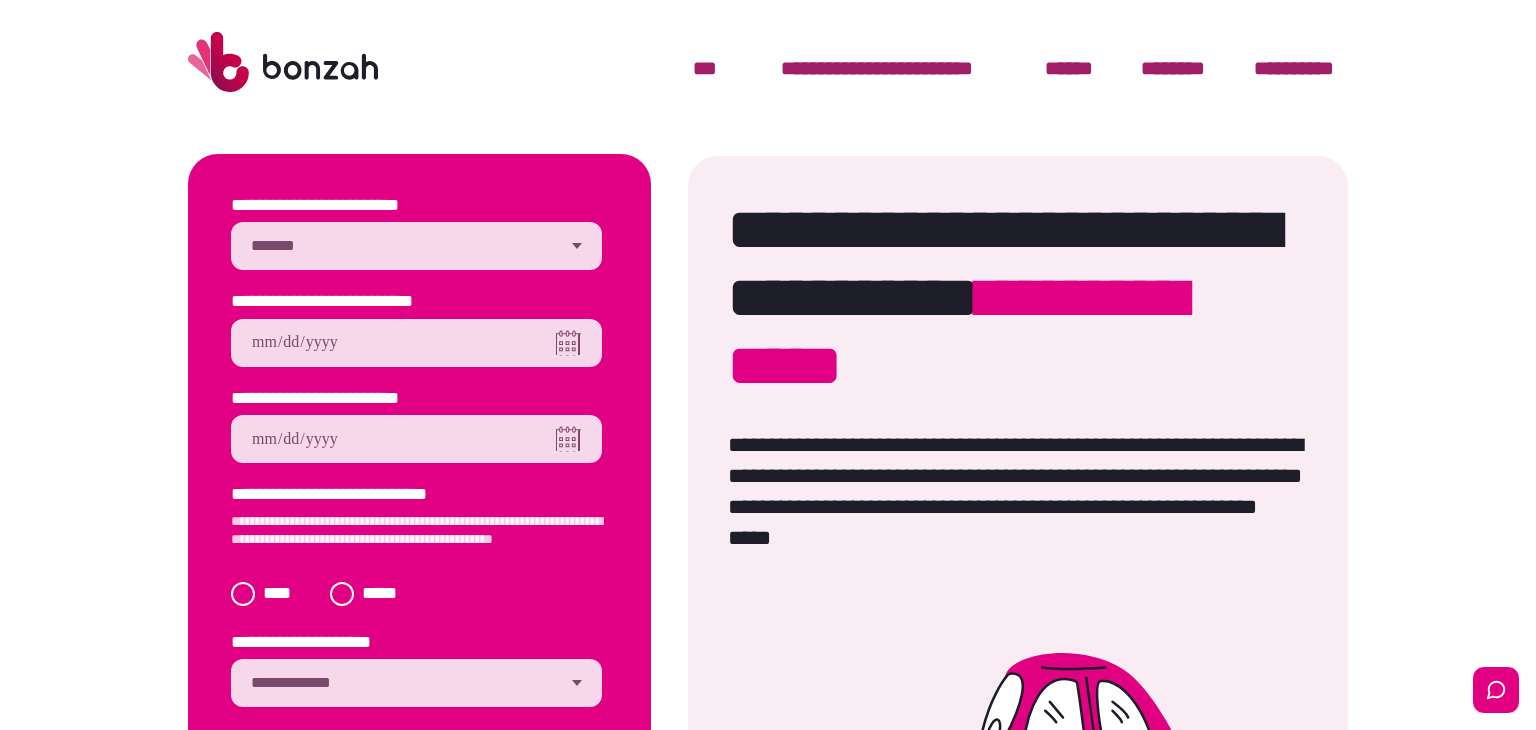 scroll, scrollTop: 0, scrollLeft: 0, axis: both 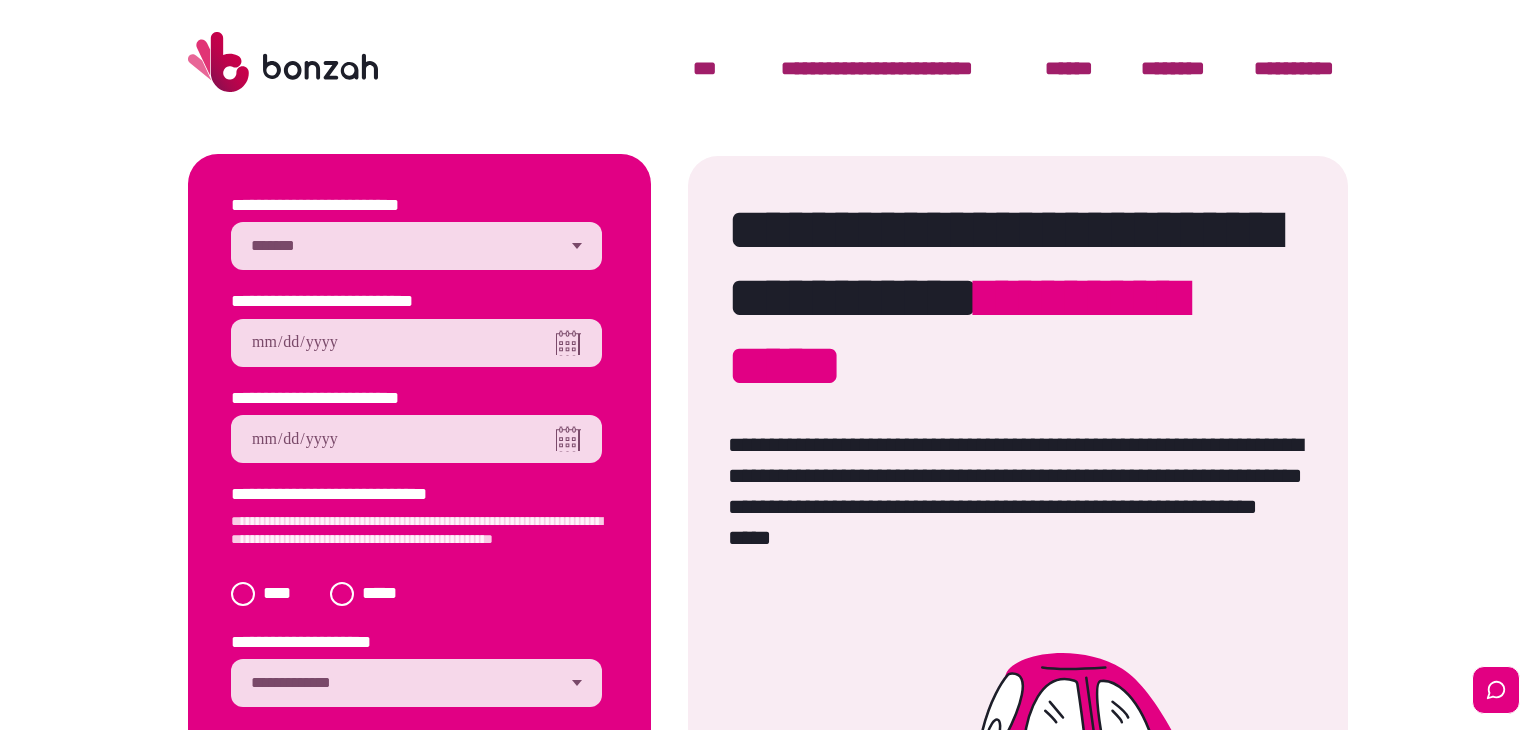 click on "**********" at bounding box center [416, 246] 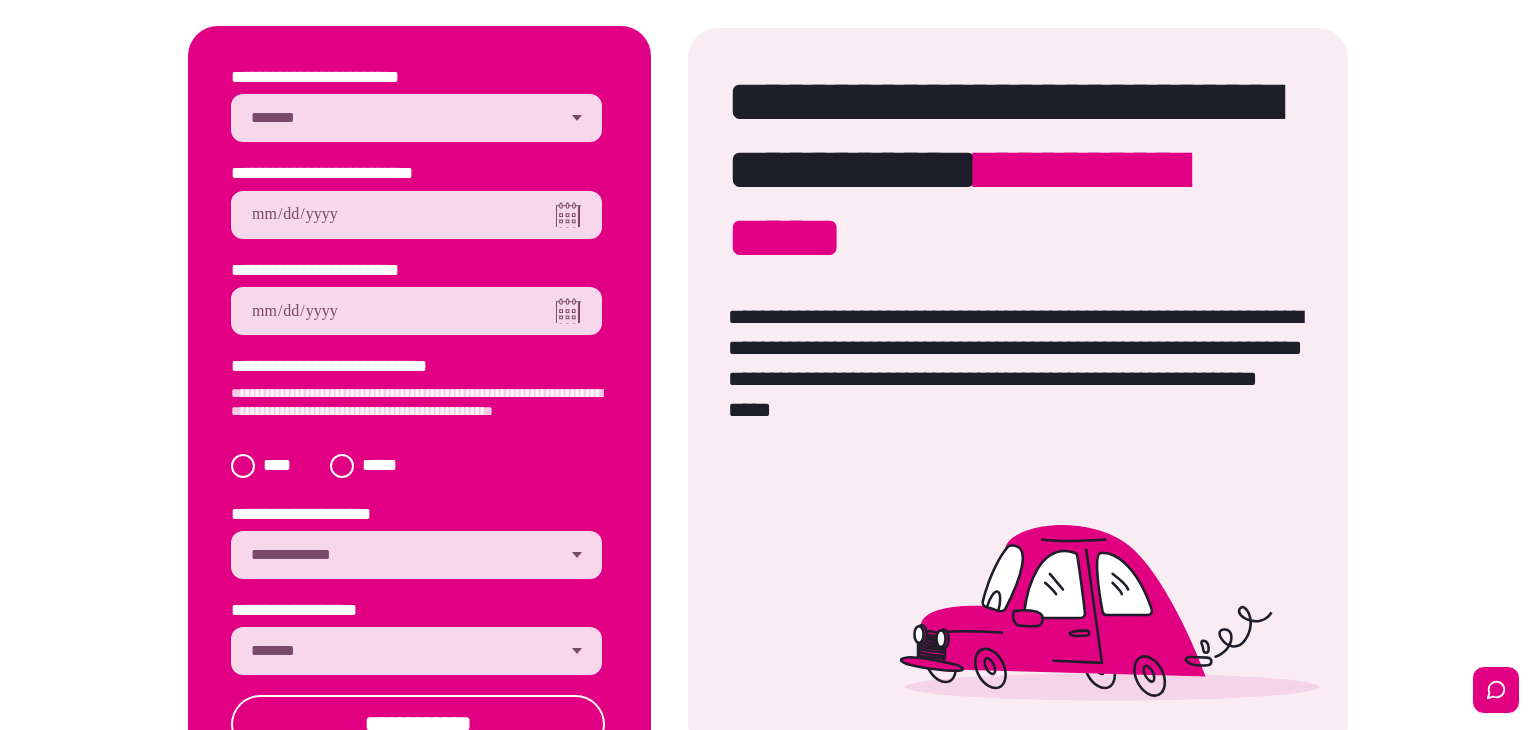 scroll, scrollTop: 137, scrollLeft: 0, axis: vertical 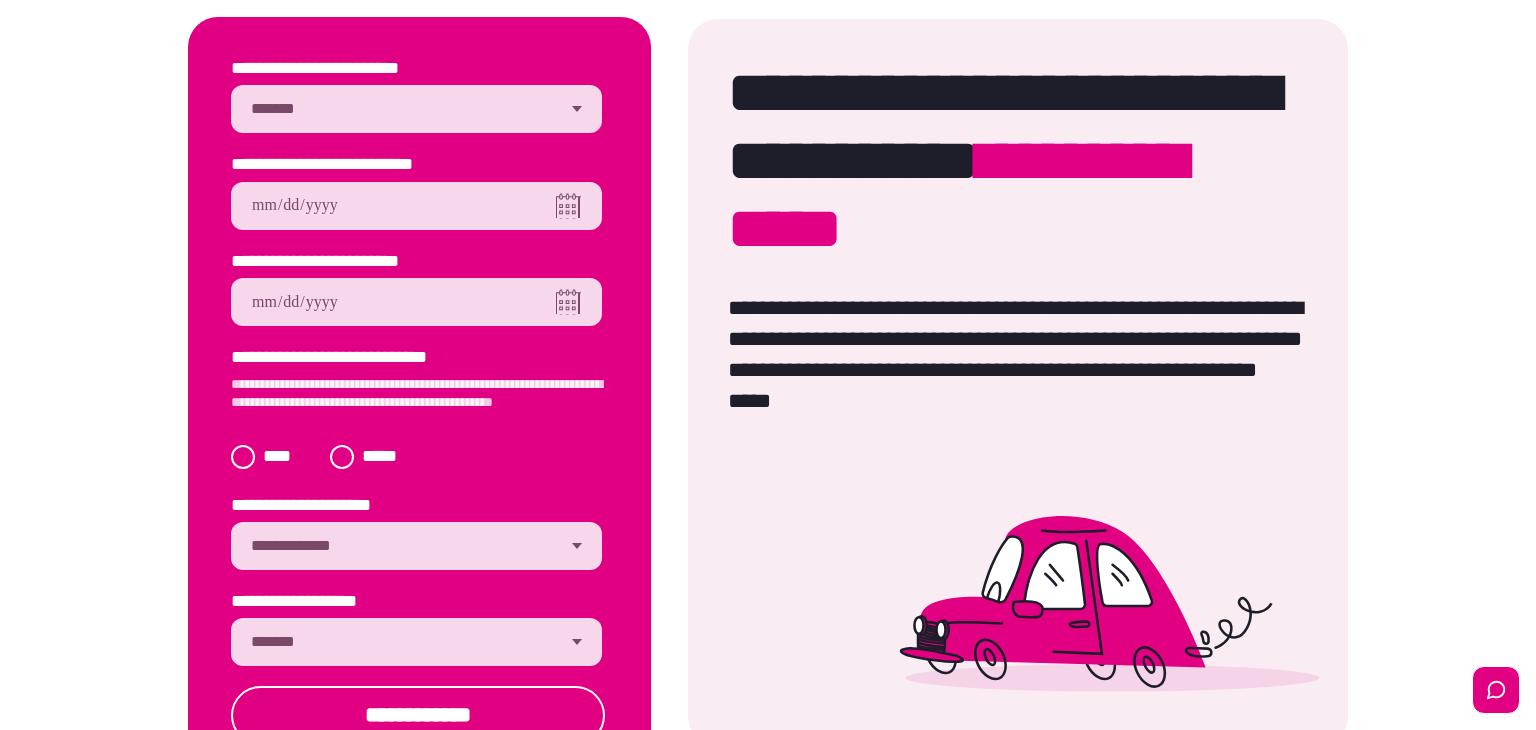 click on "**********" at bounding box center [416, 642] 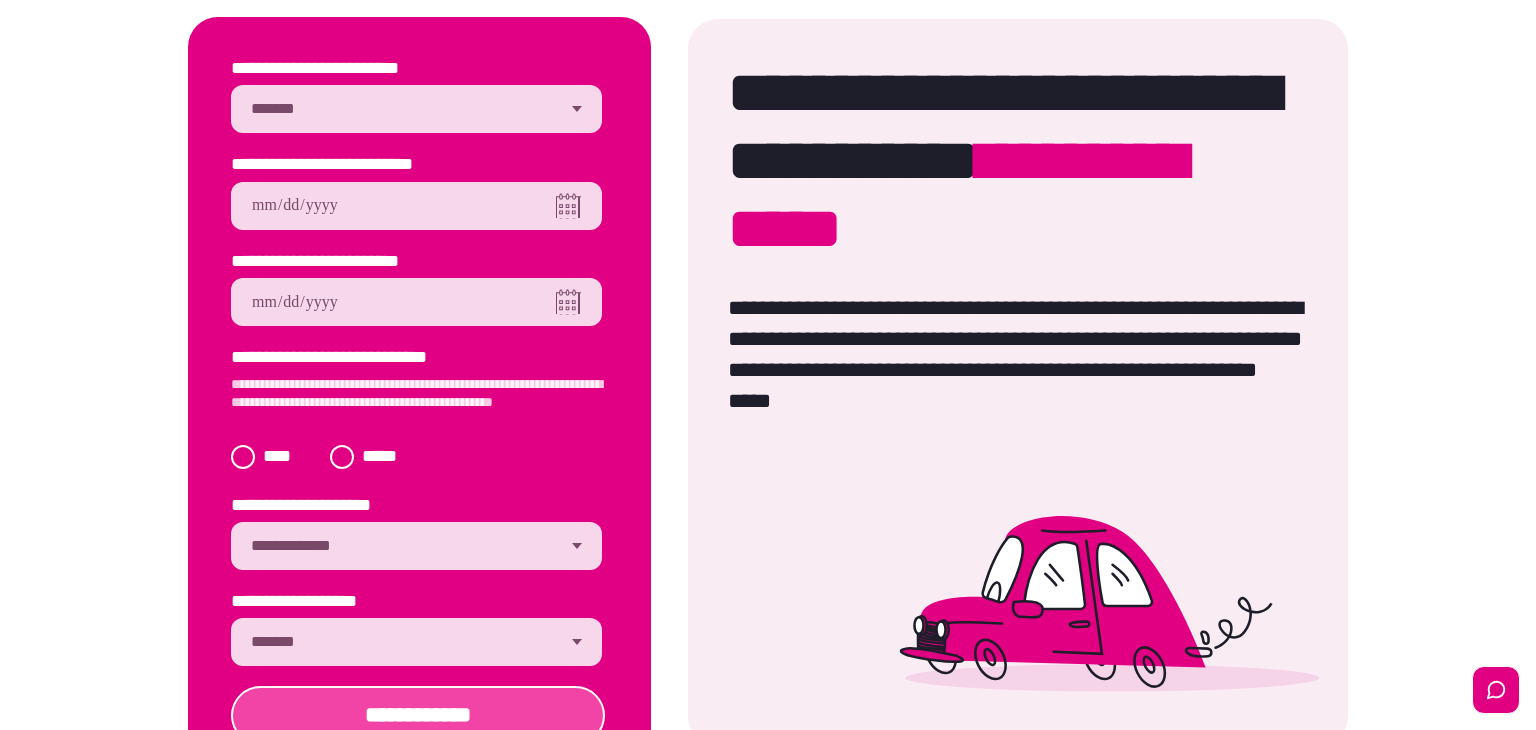 click on "**********" at bounding box center [418, 715] 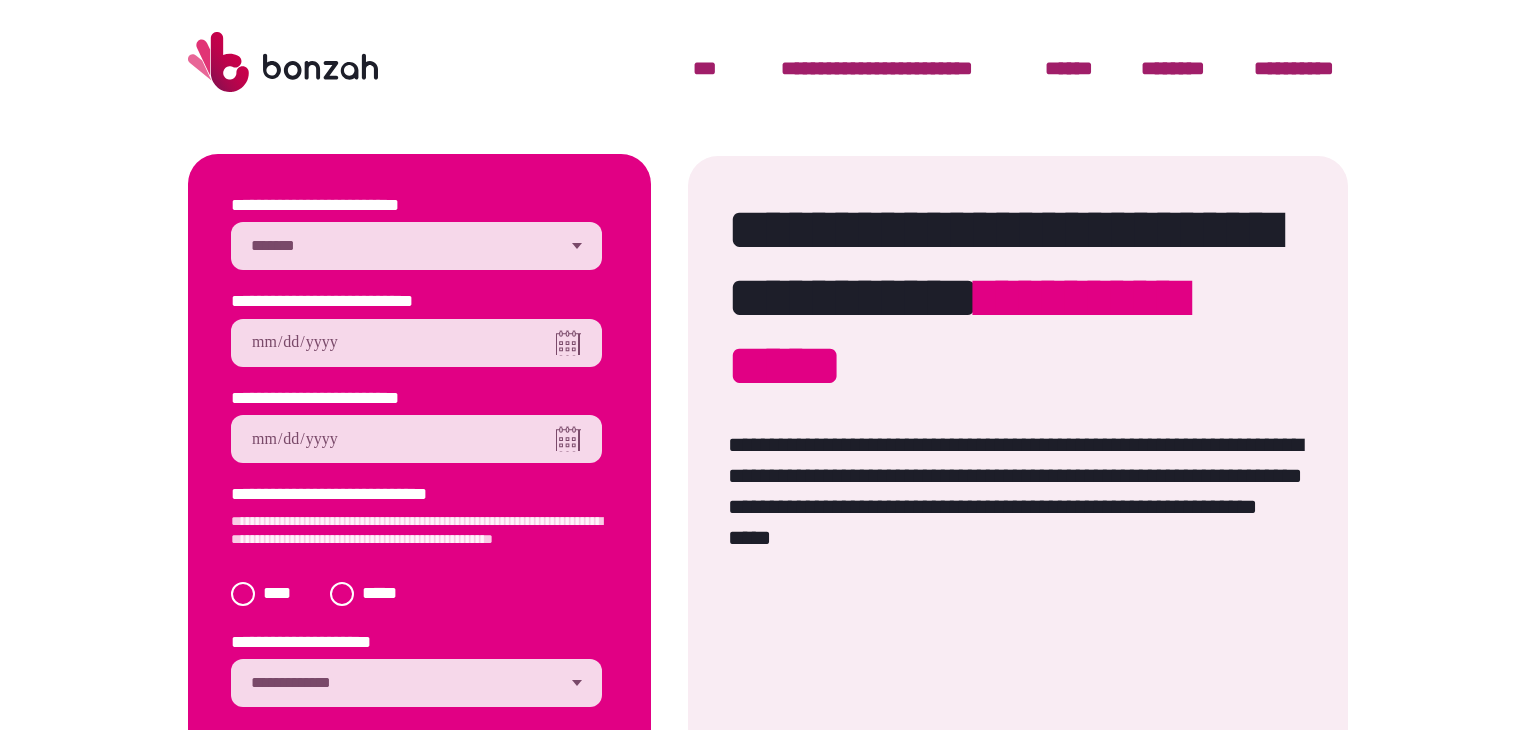 scroll, scrollTop: 0, scrollLeft: 0, axis: both 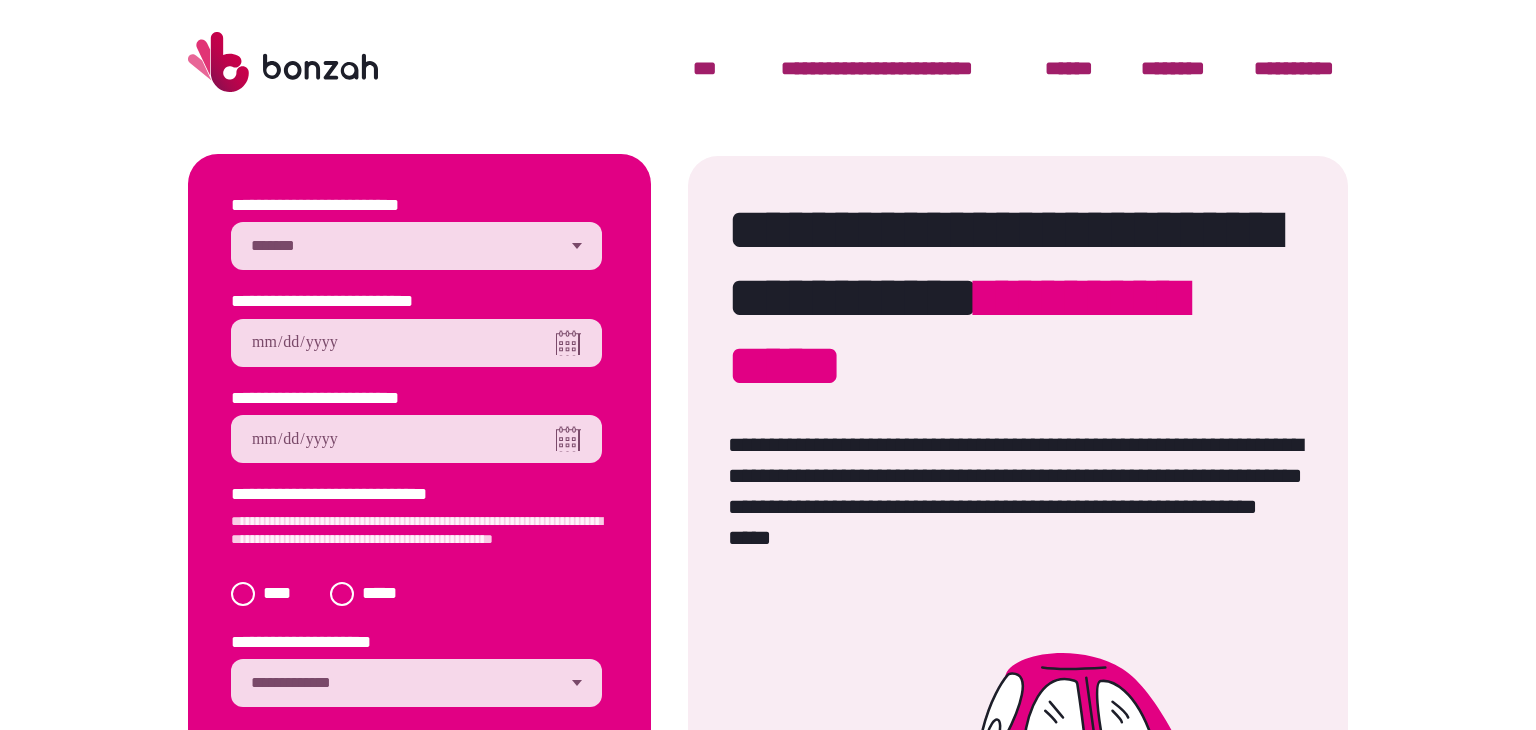 click on "**********" at bounding box center [416, 246] 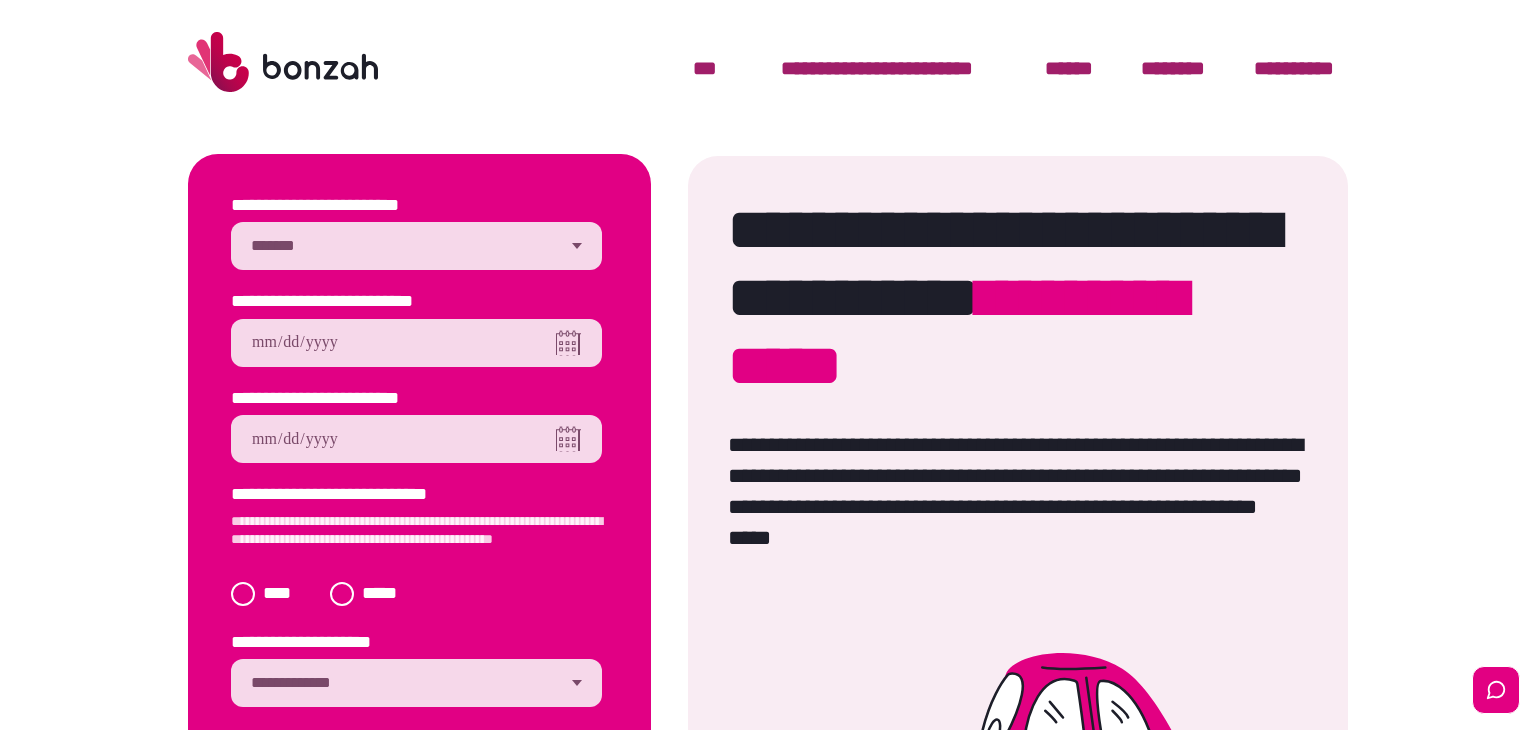 scroll, scrollTop: 0, scrollLeft: 0, axis: both 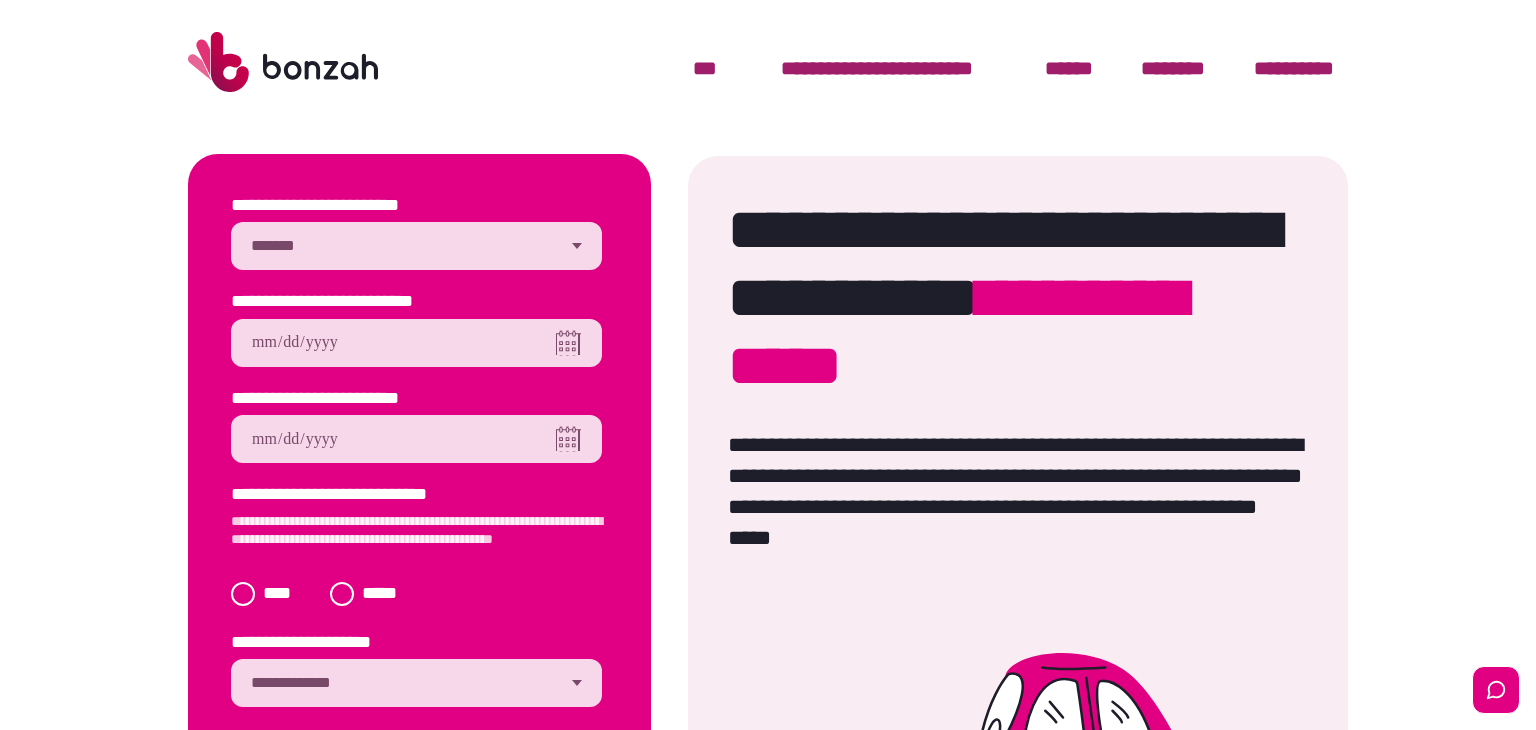 type on "**********" 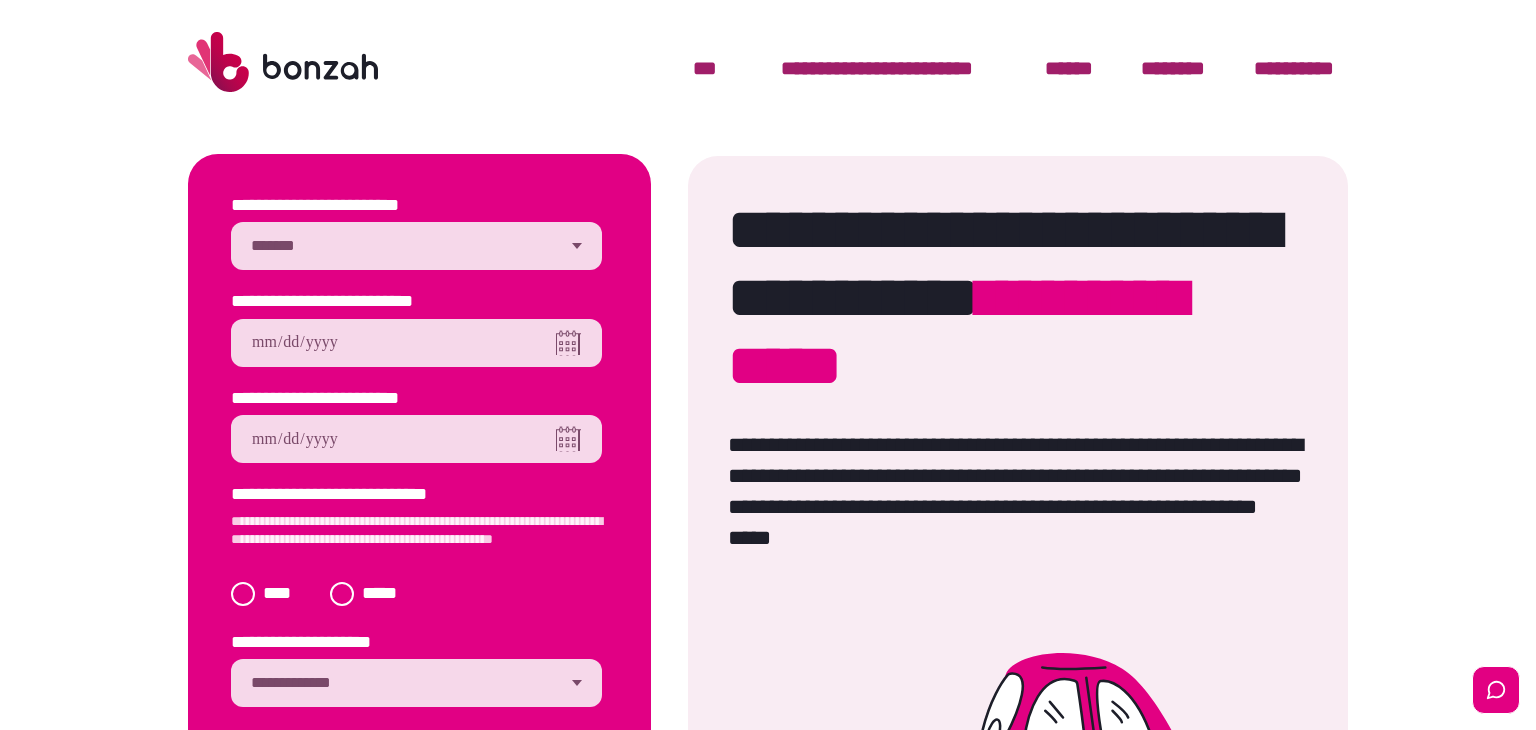 click at bounding box center [416, 439] 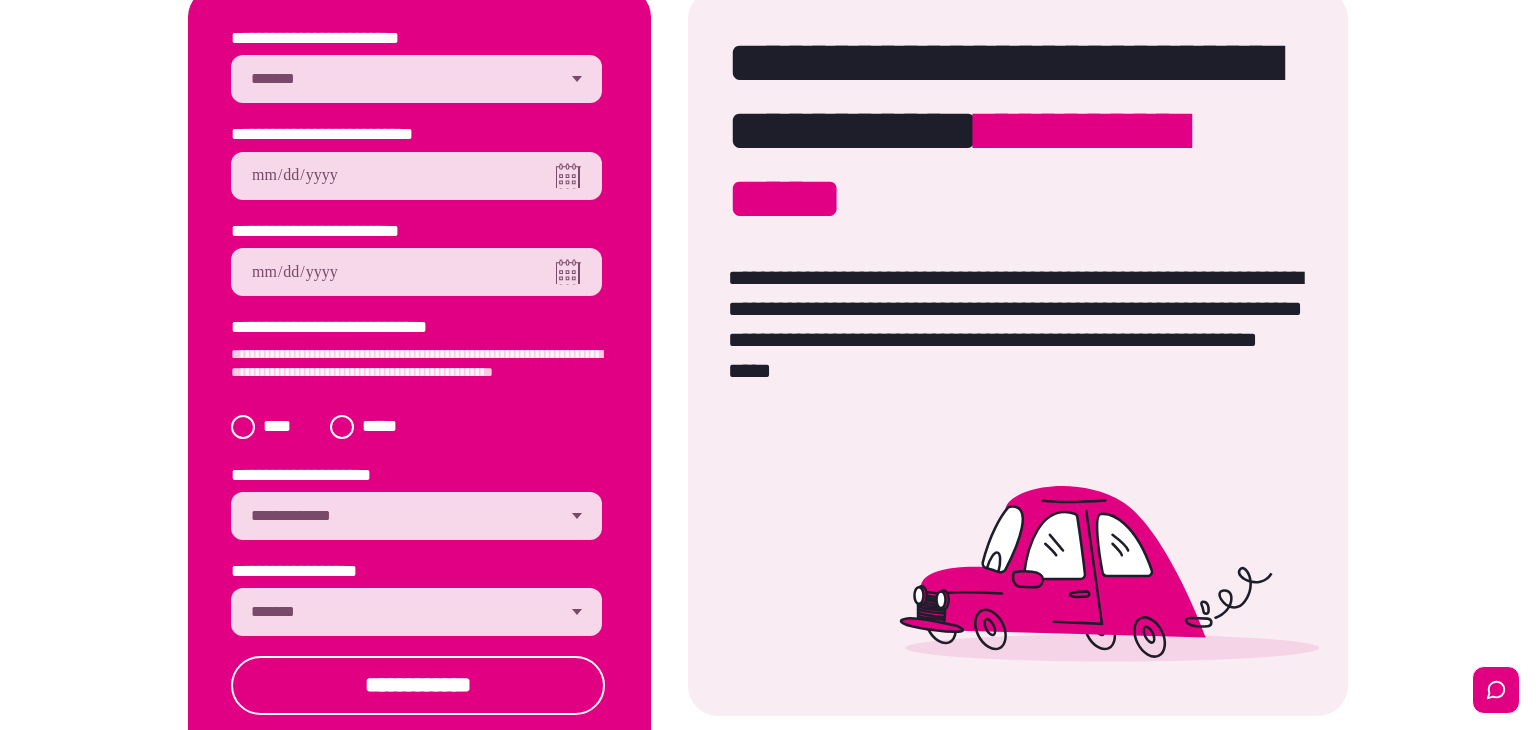 scroll, scrollTop: 168, scrollLeft: 0, axis: vertical 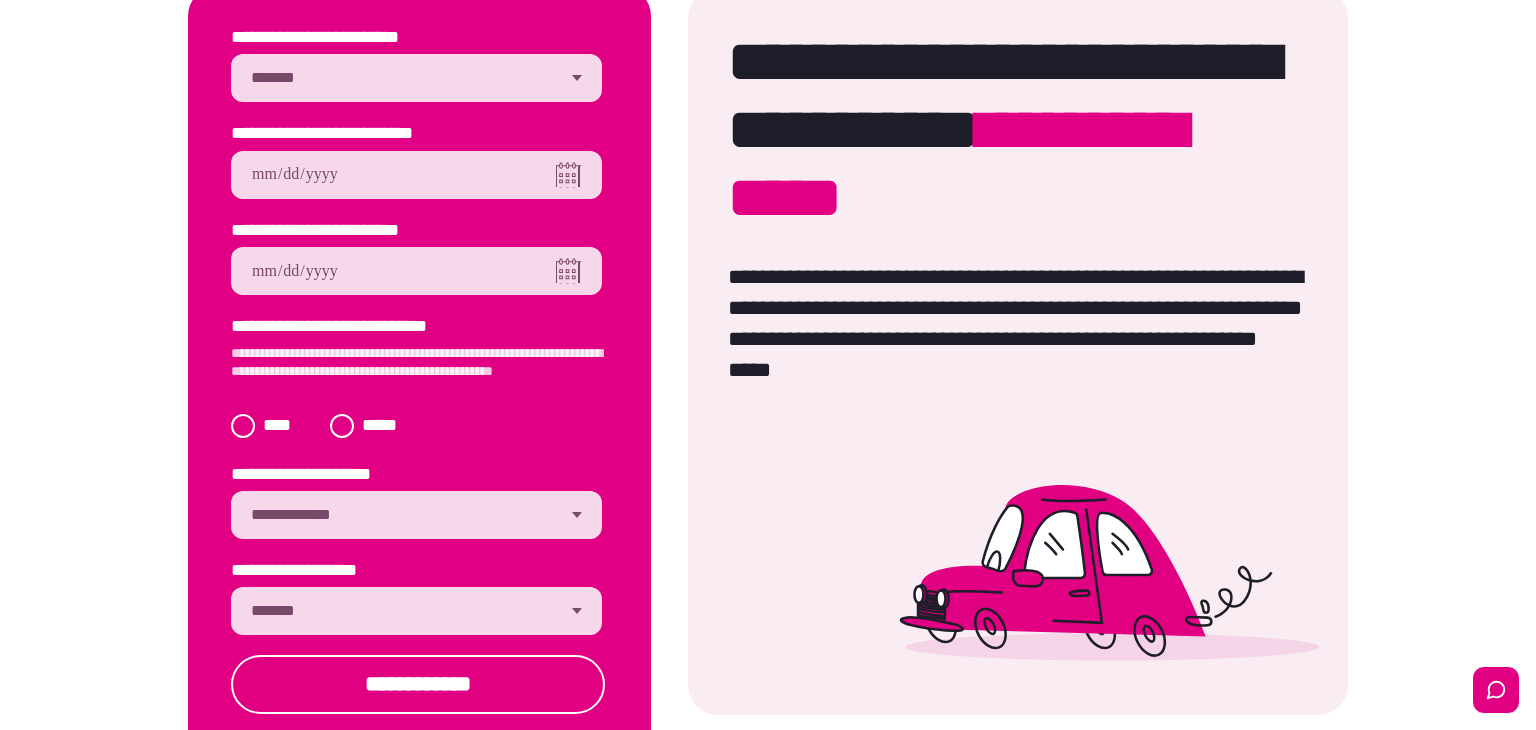 click on "**********" at bounding box center [416, 611] 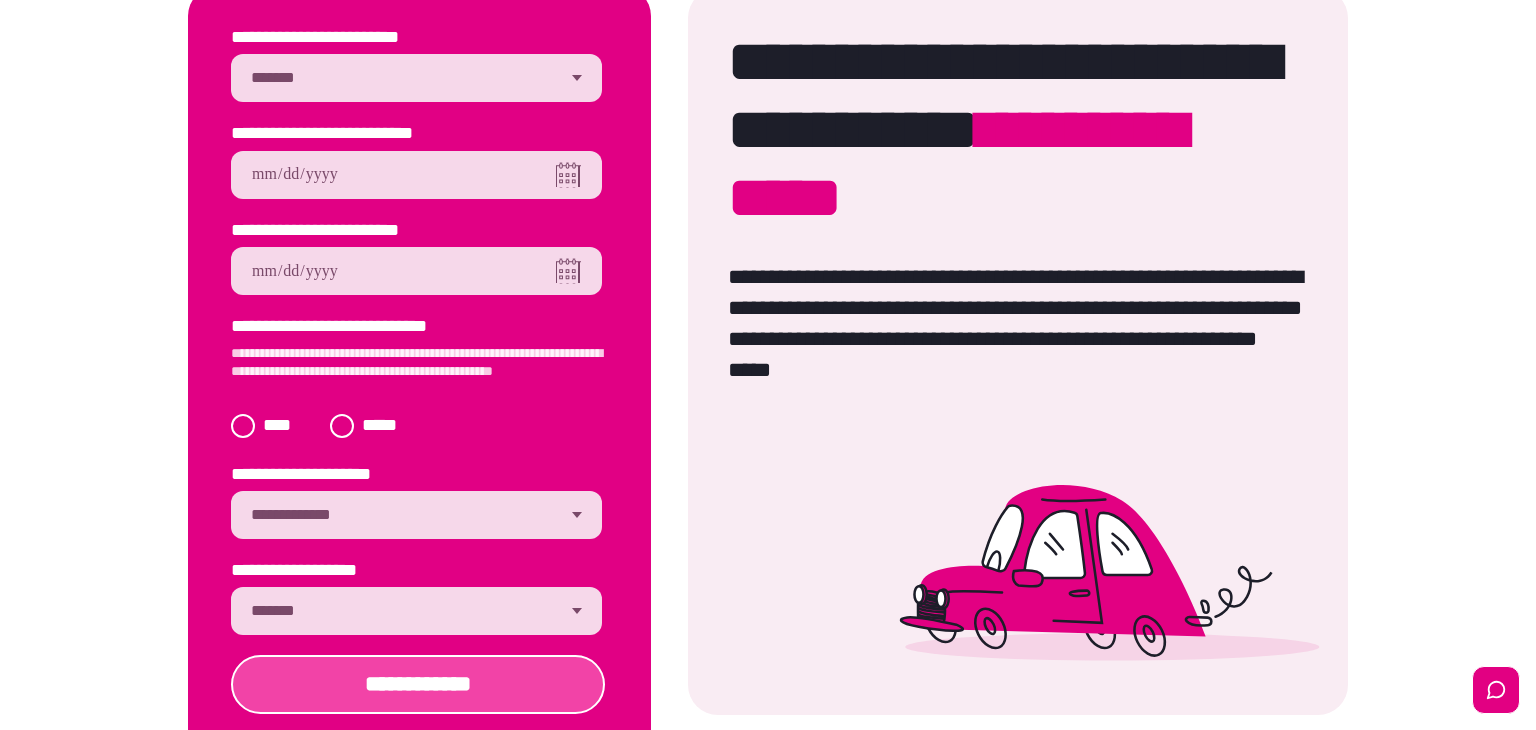 click on "**********" at bounding box center (418, 684) 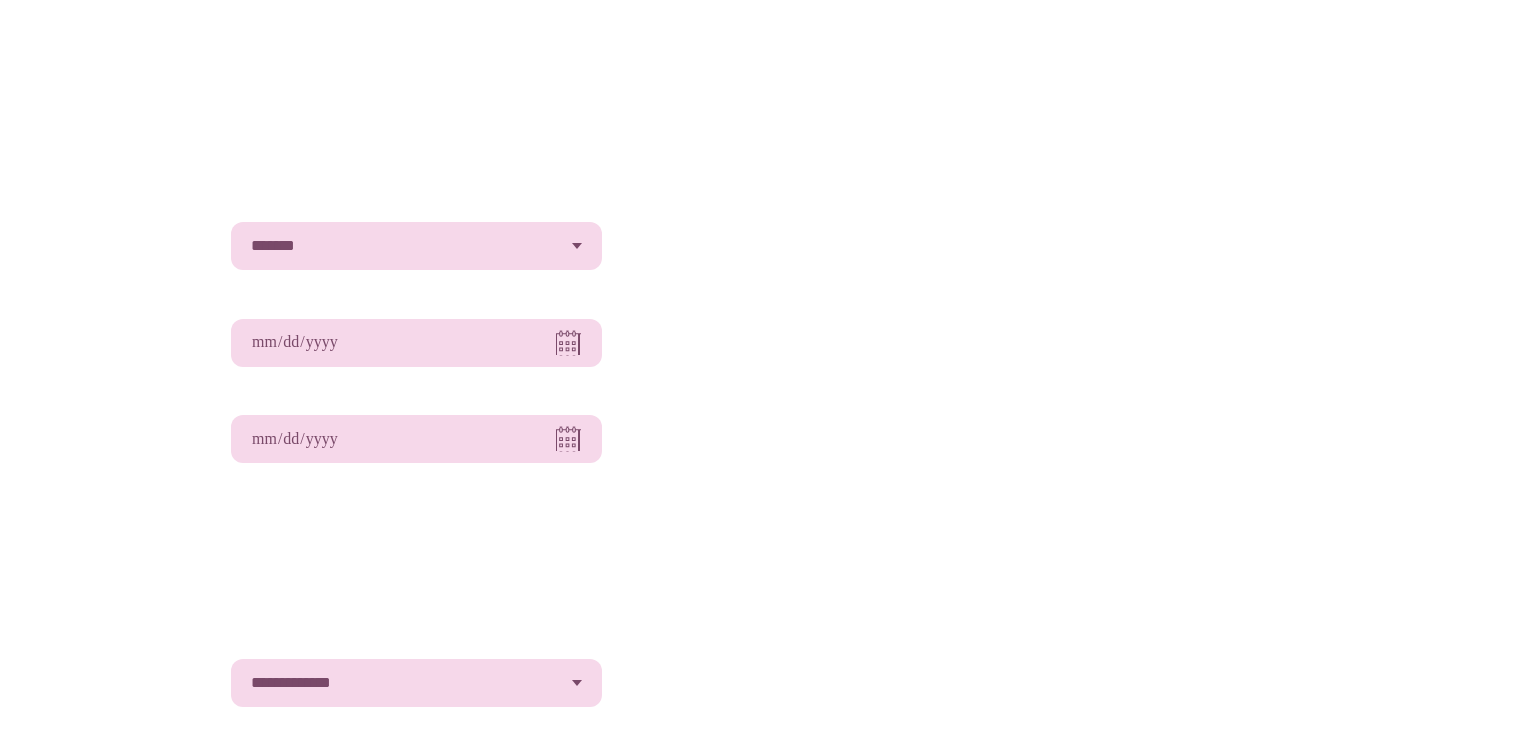 click on "**********" at bounding box center [416, 246] 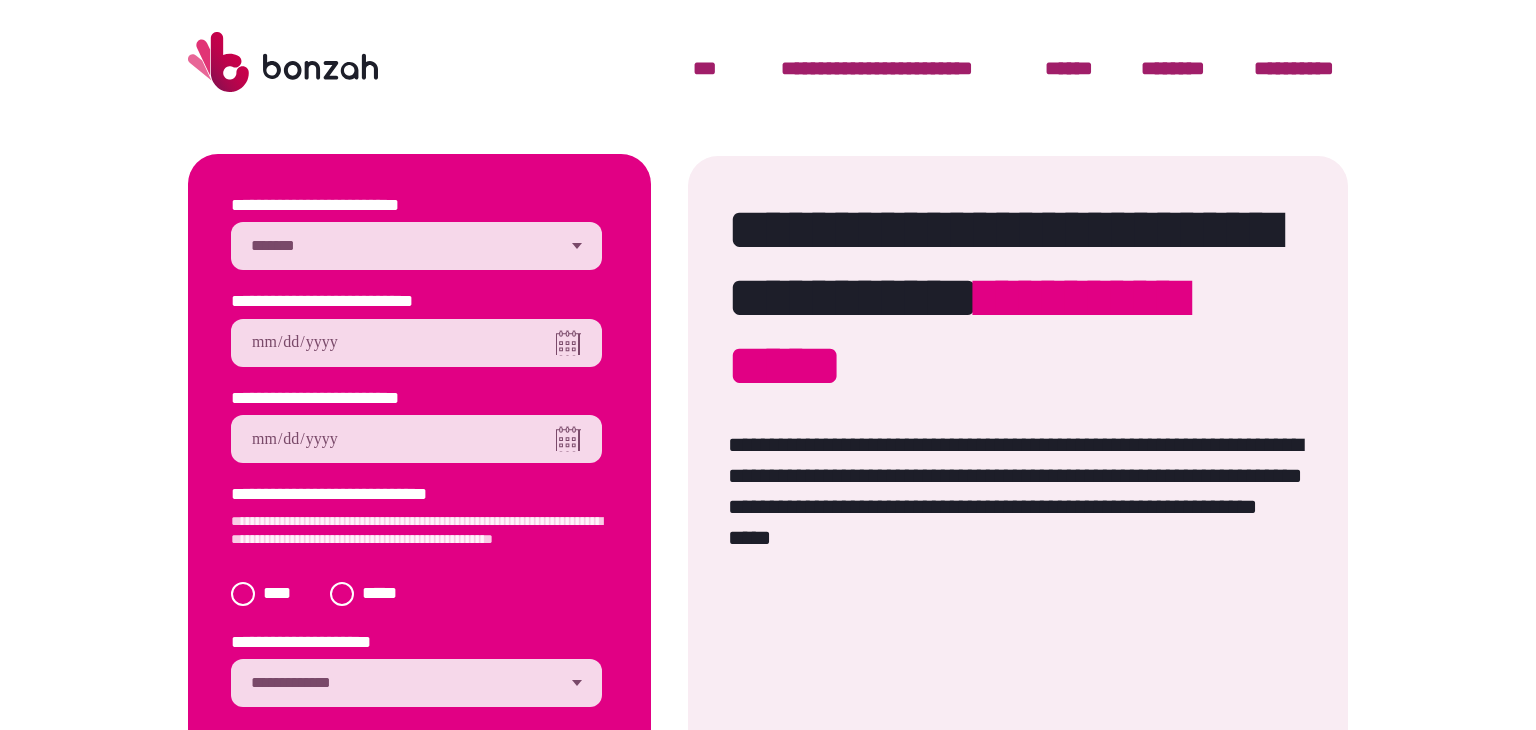 scroll, scrollTop: 0, scrollLeft: 0, axis: both 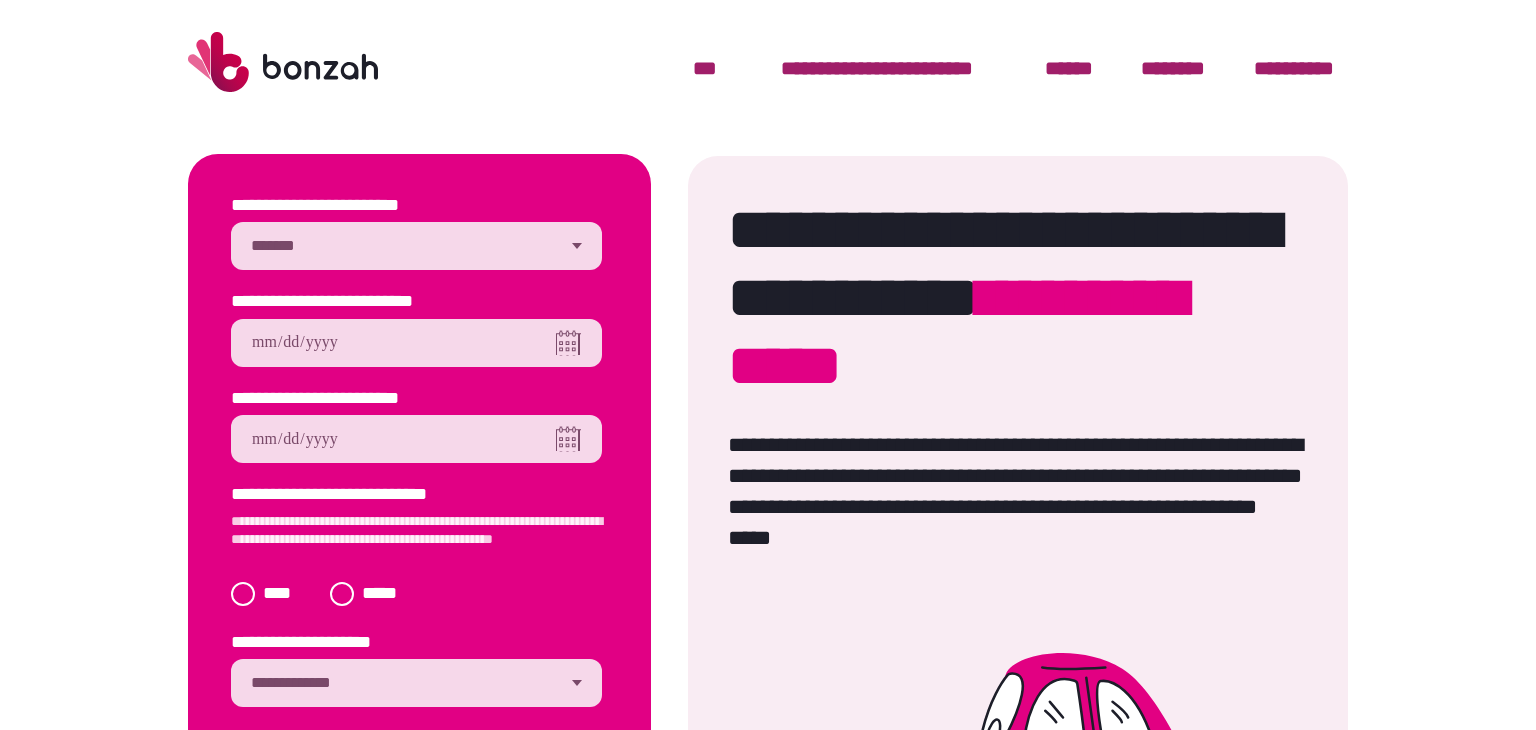 click at bounding box center [416, 343] 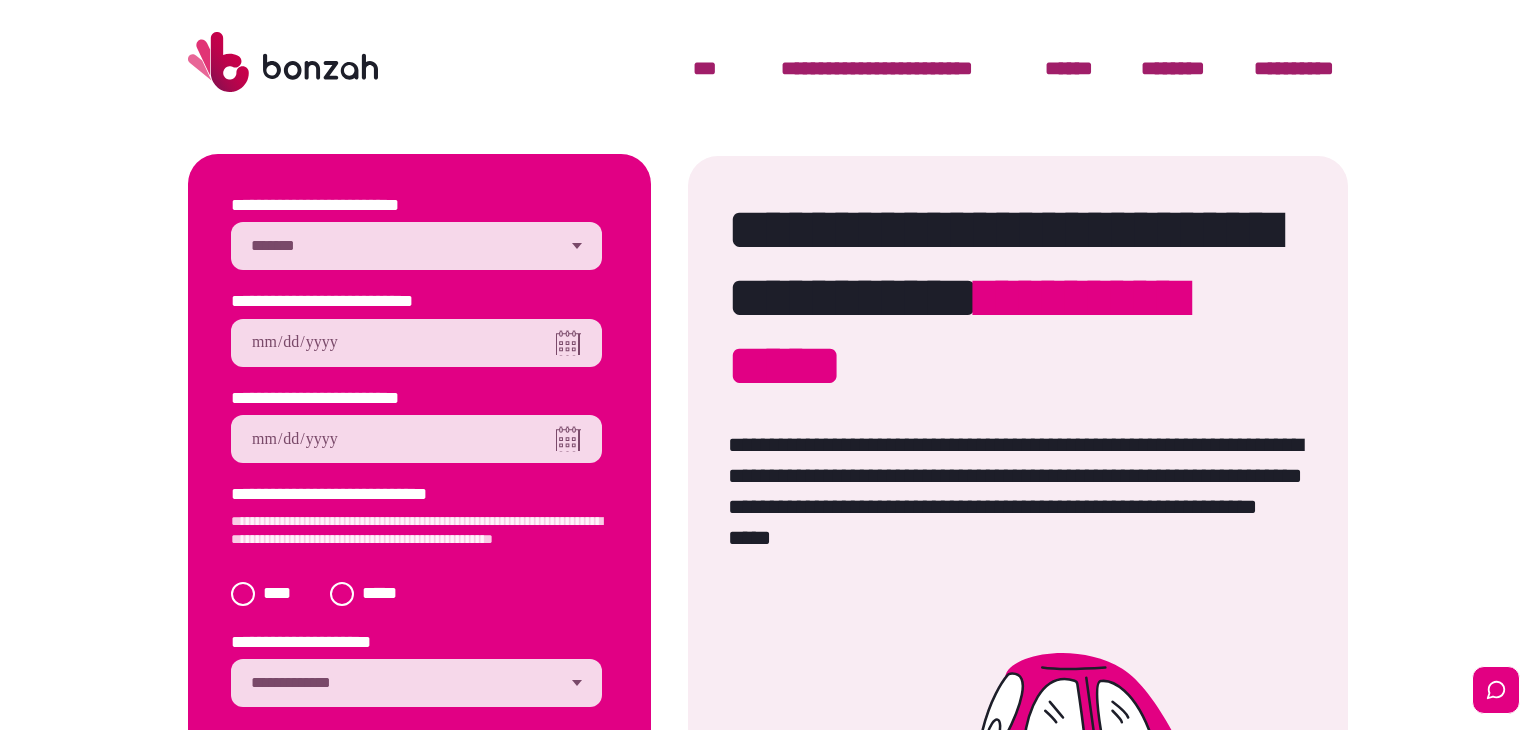 scroll, scrollTop: 0, scrollLeft: 0, axis: both 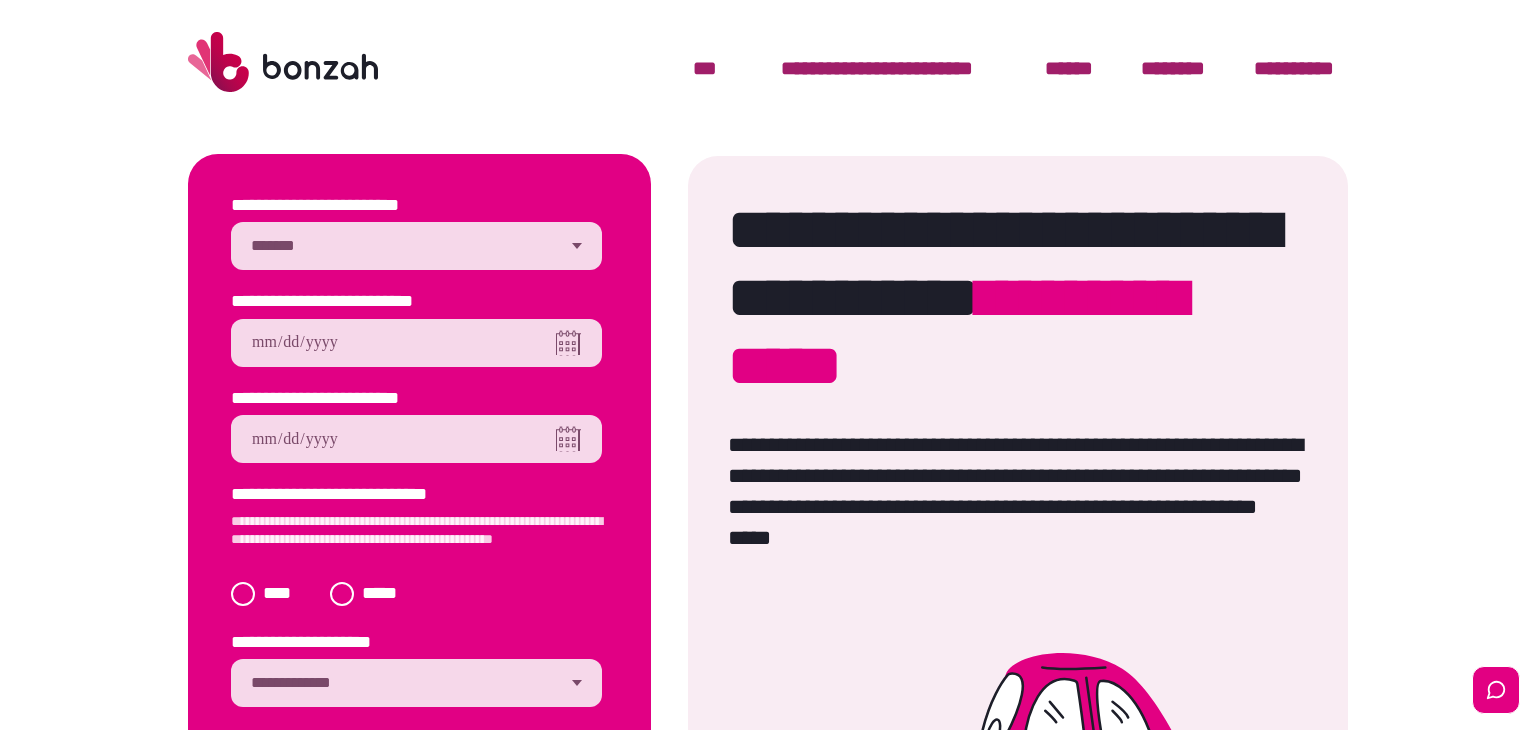 click at bounding box center (416, 343) 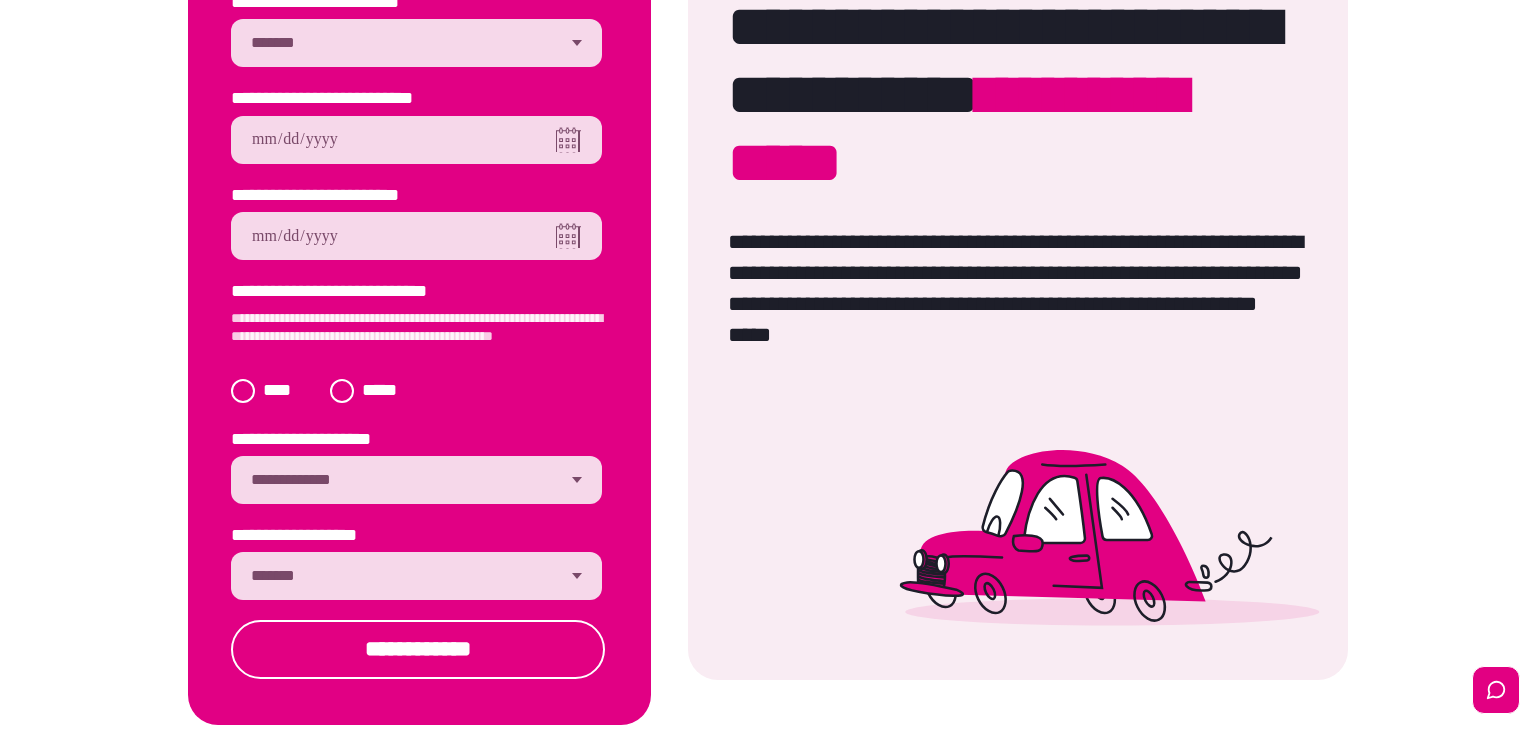 scroll, scrollTop: 204, scrollLeft: 0, axis: vertical 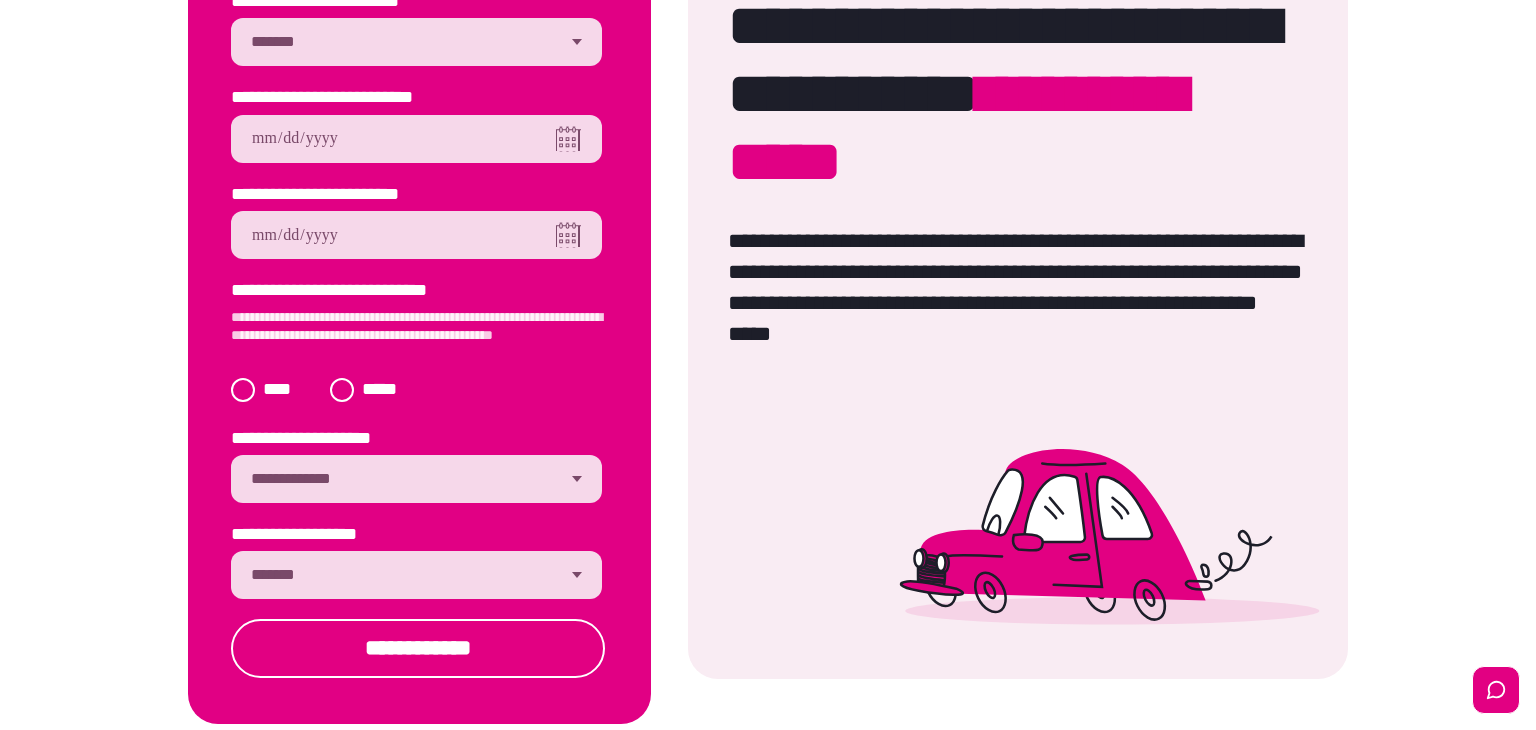 click on "**********" at bounding box center [416, 575] 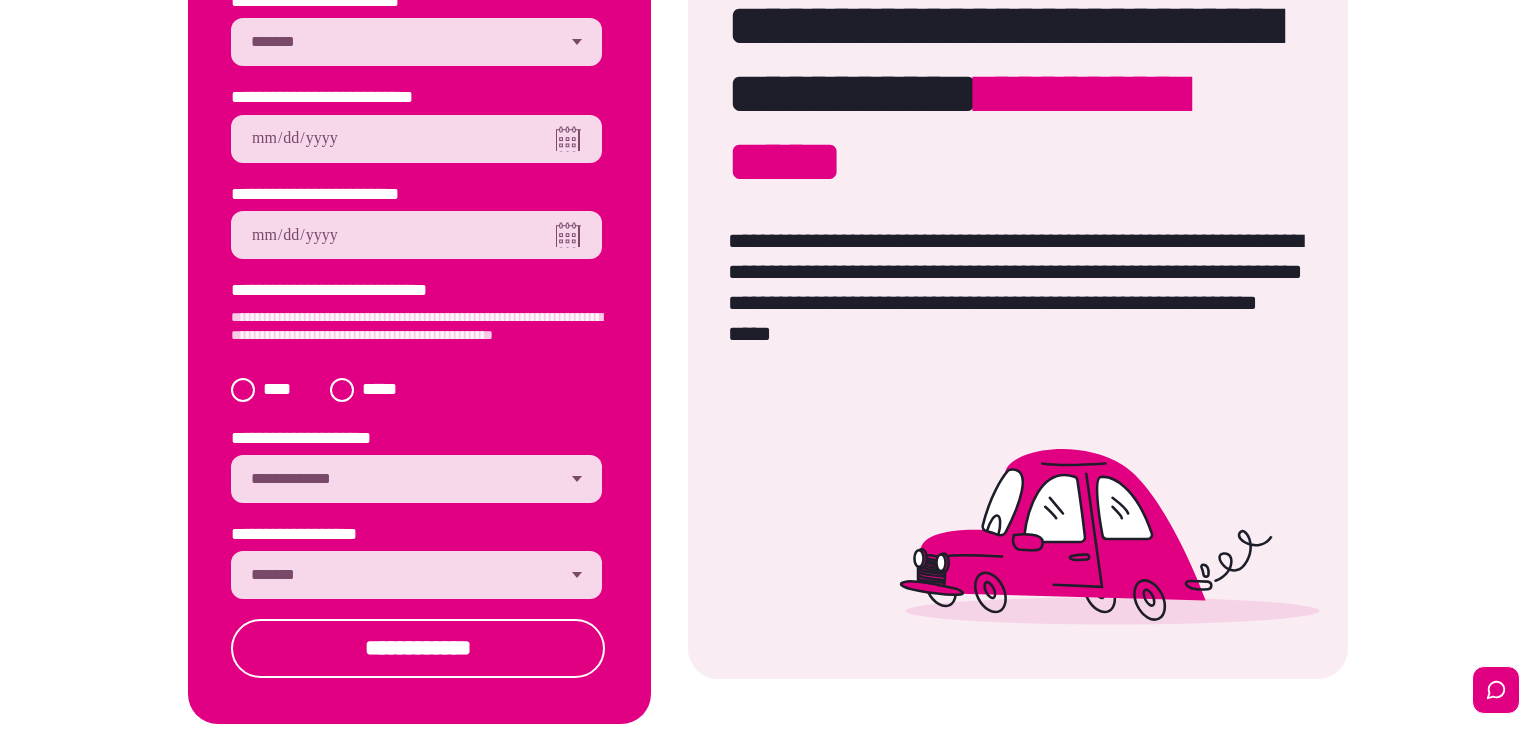 click on "**********" at bounding box center [416, 575] 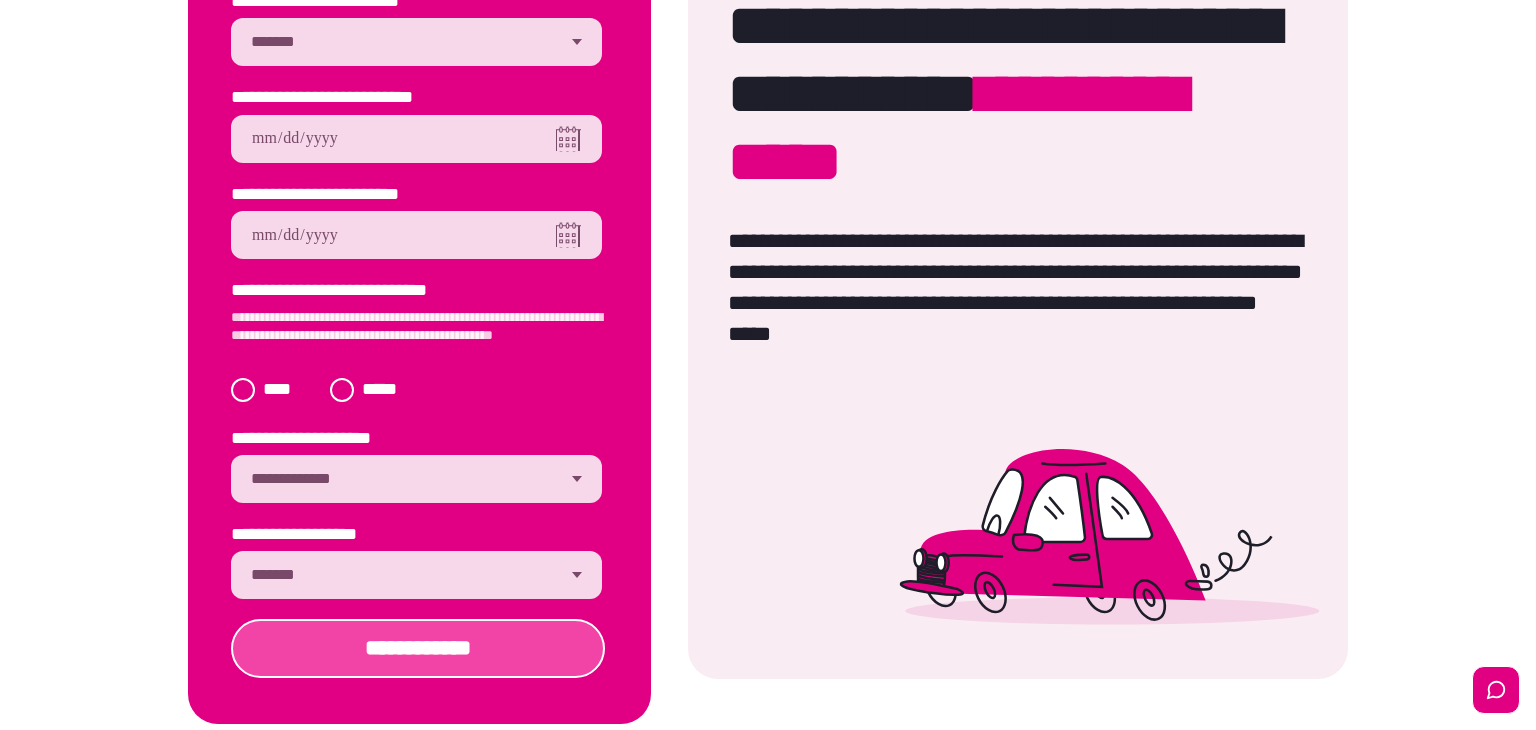 click on "**********" at bounding box center (418, 648) 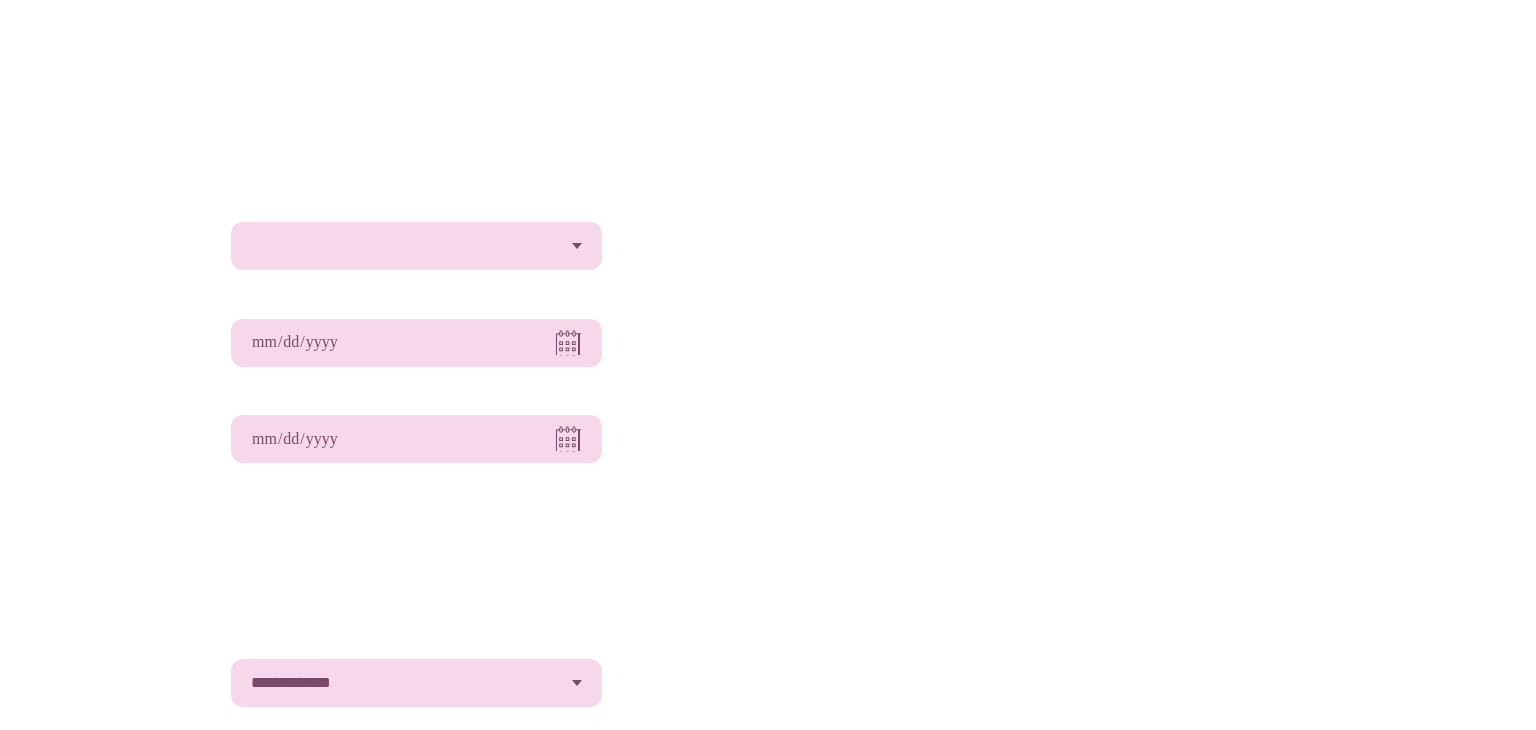 scroll, scrollTop: 0, scrollLeft: 0, axis: both 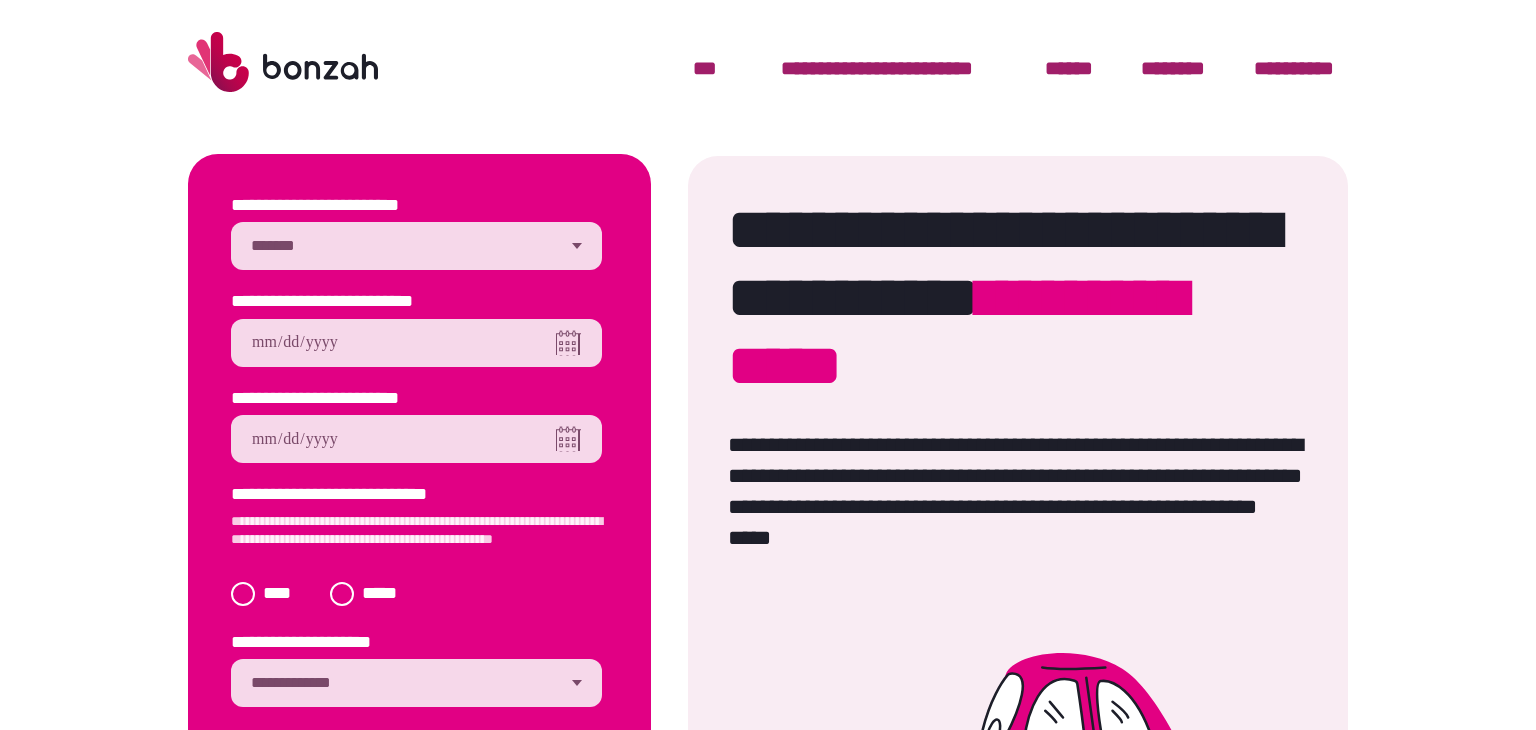 select on "*******" 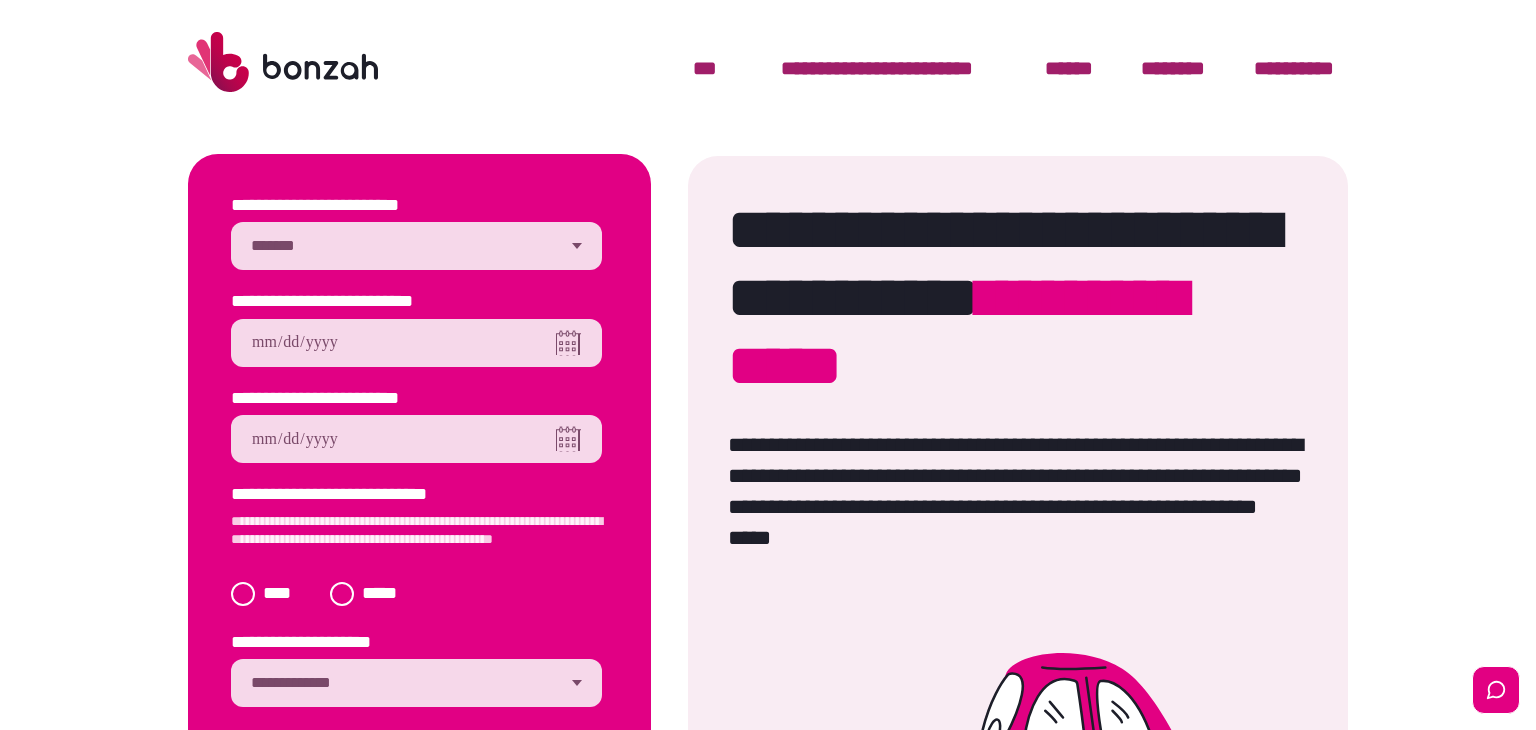 click at bounding box center (416, 343) 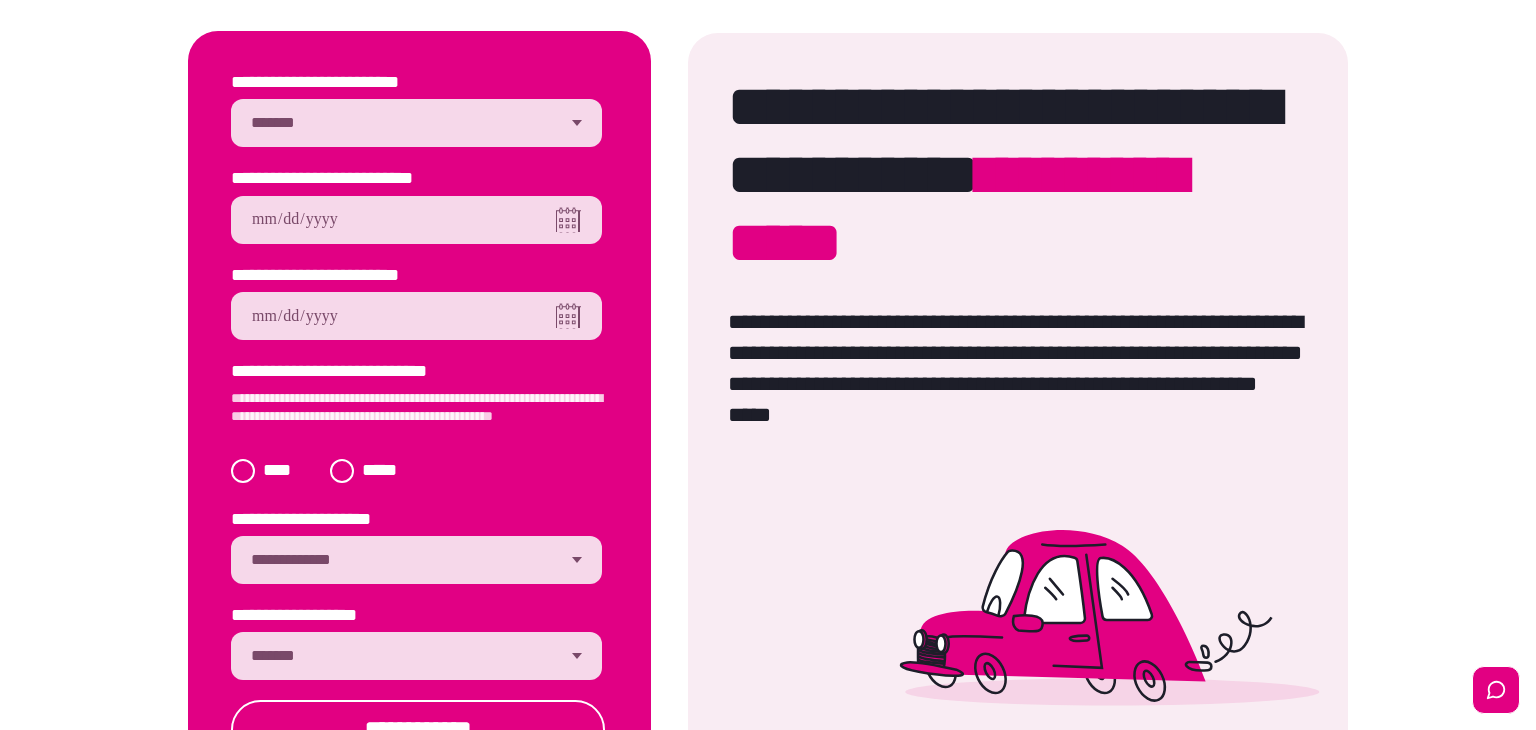 scroll, scrollTop: 125, scrollLeft: 0, axis: vertical 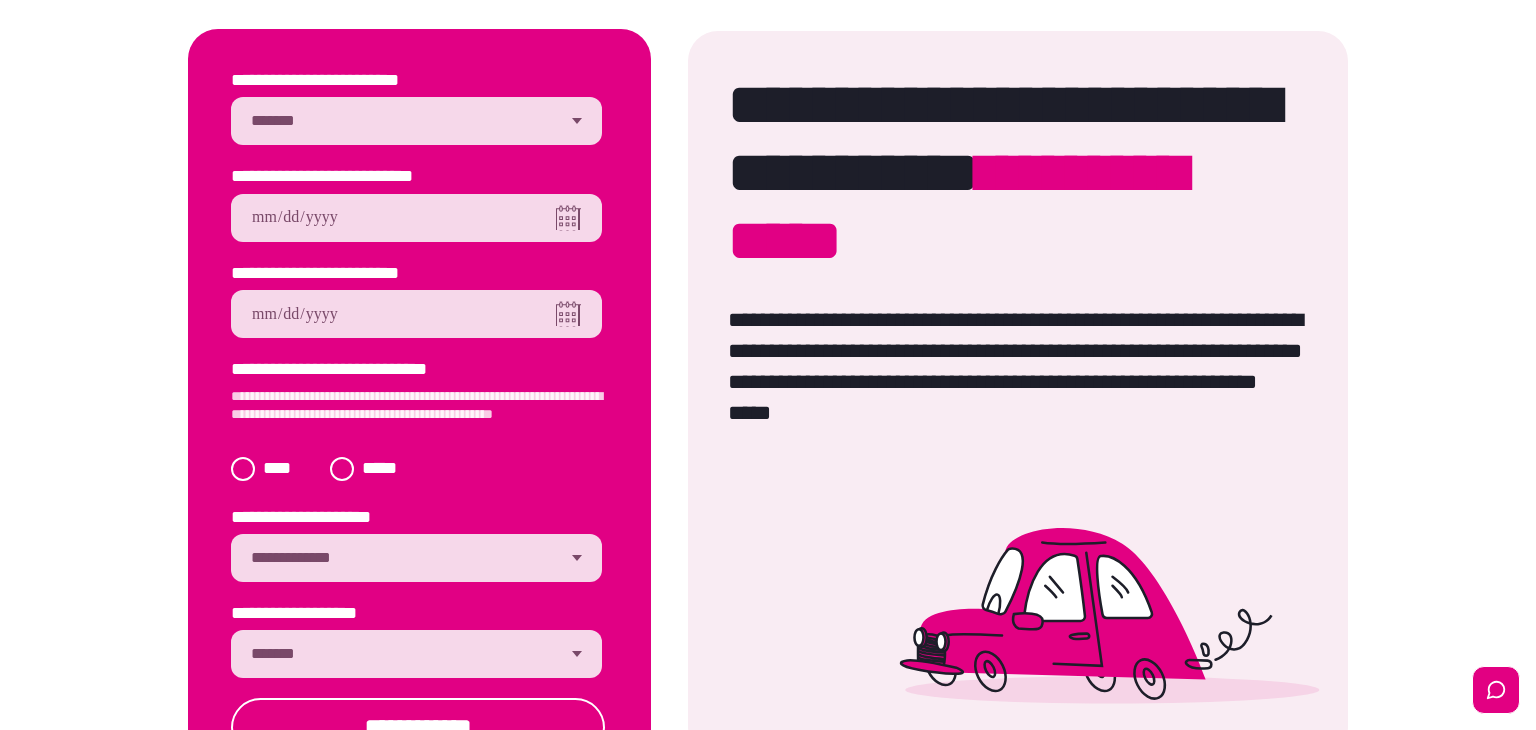 click on "**********" at bounding box center (416, 654) 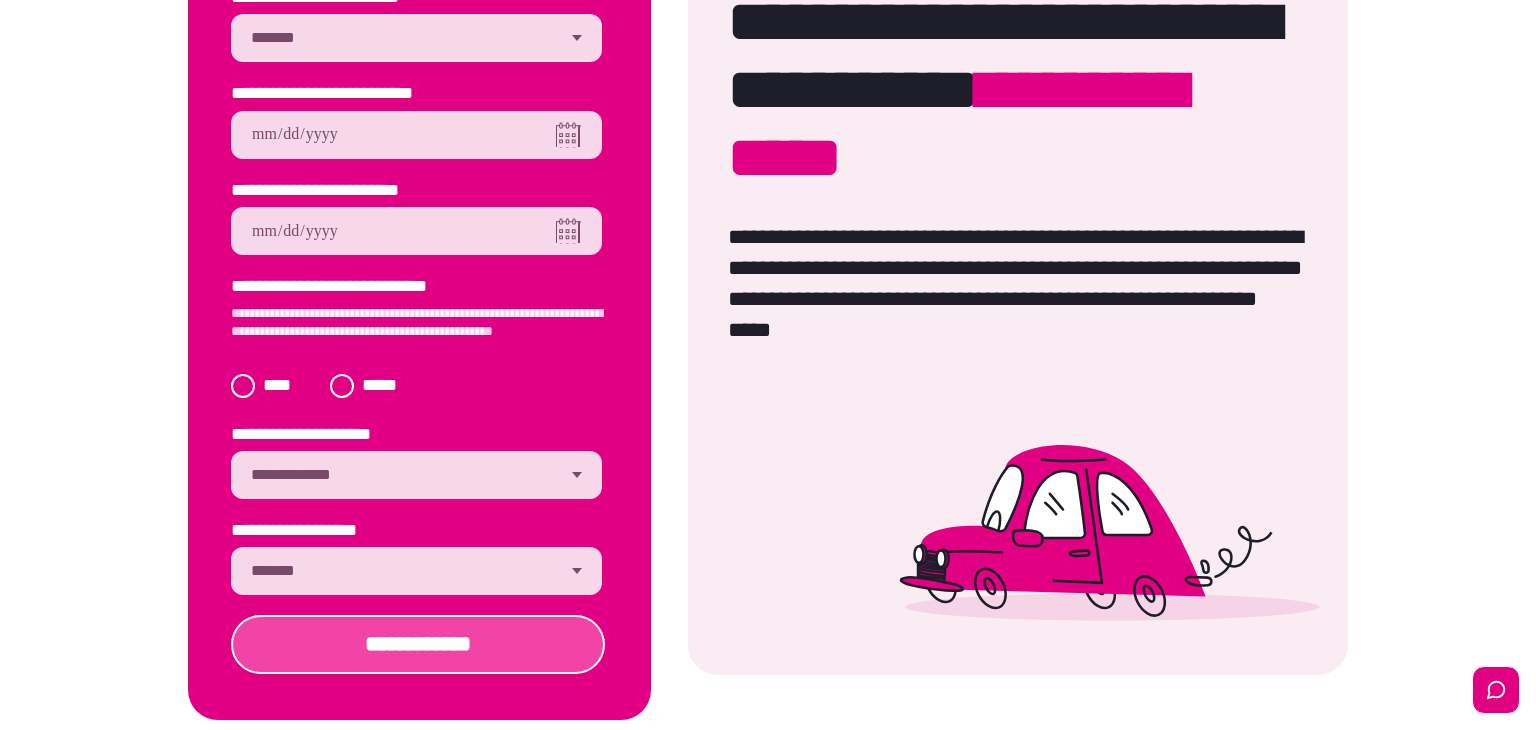 scroll, scrollTop: 209, scrollLeft: 0, axis: vertical 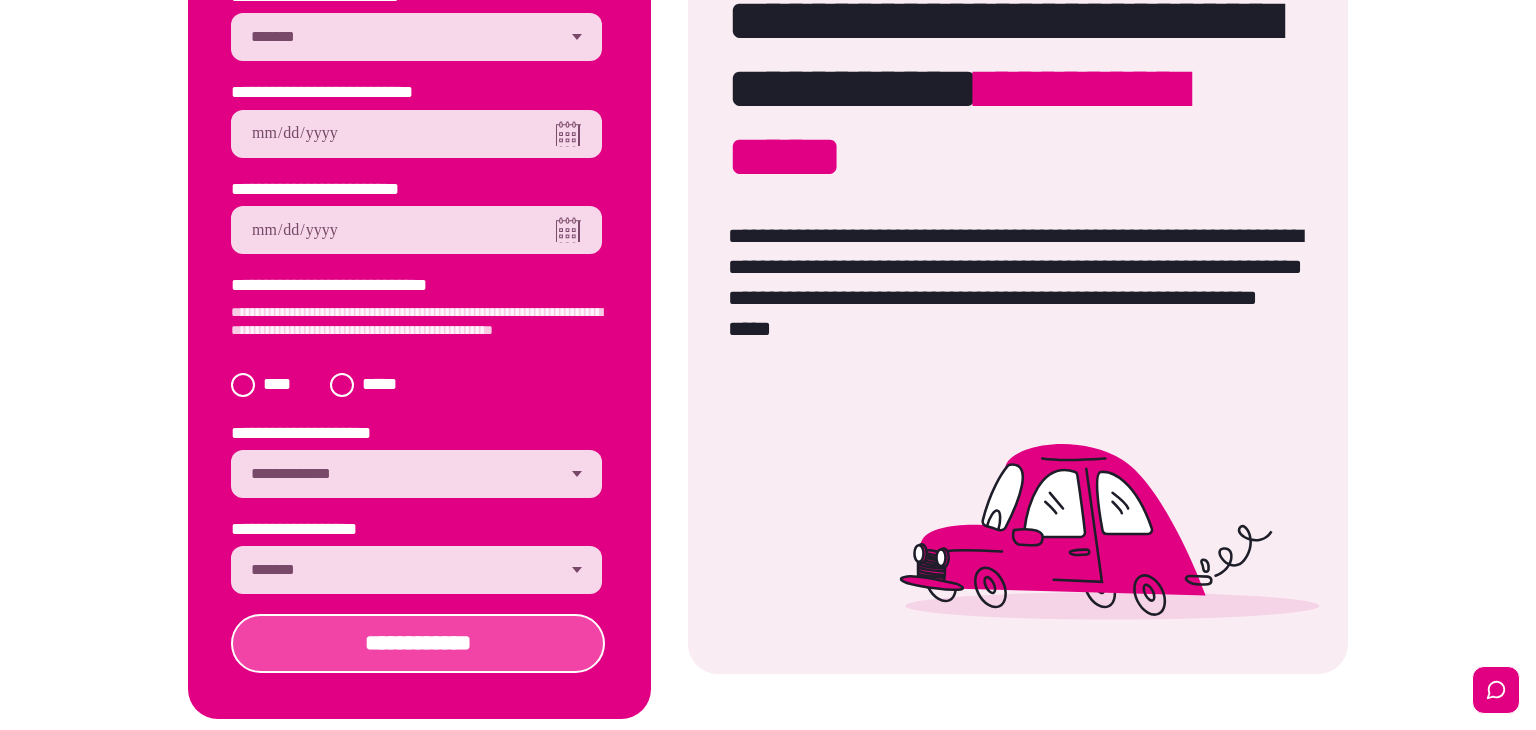 click on "**********" at bounding box center [418, 643] 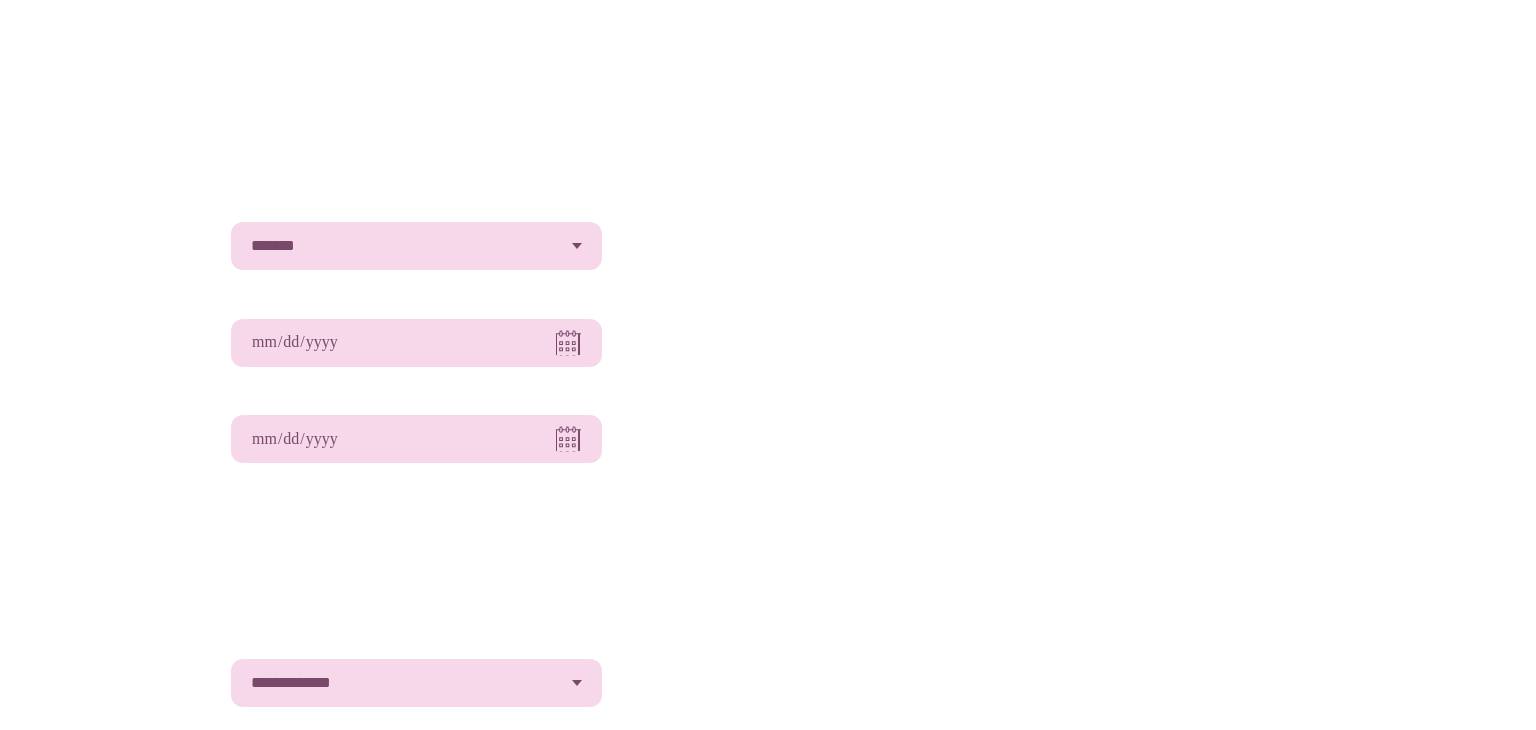 select on "*******" 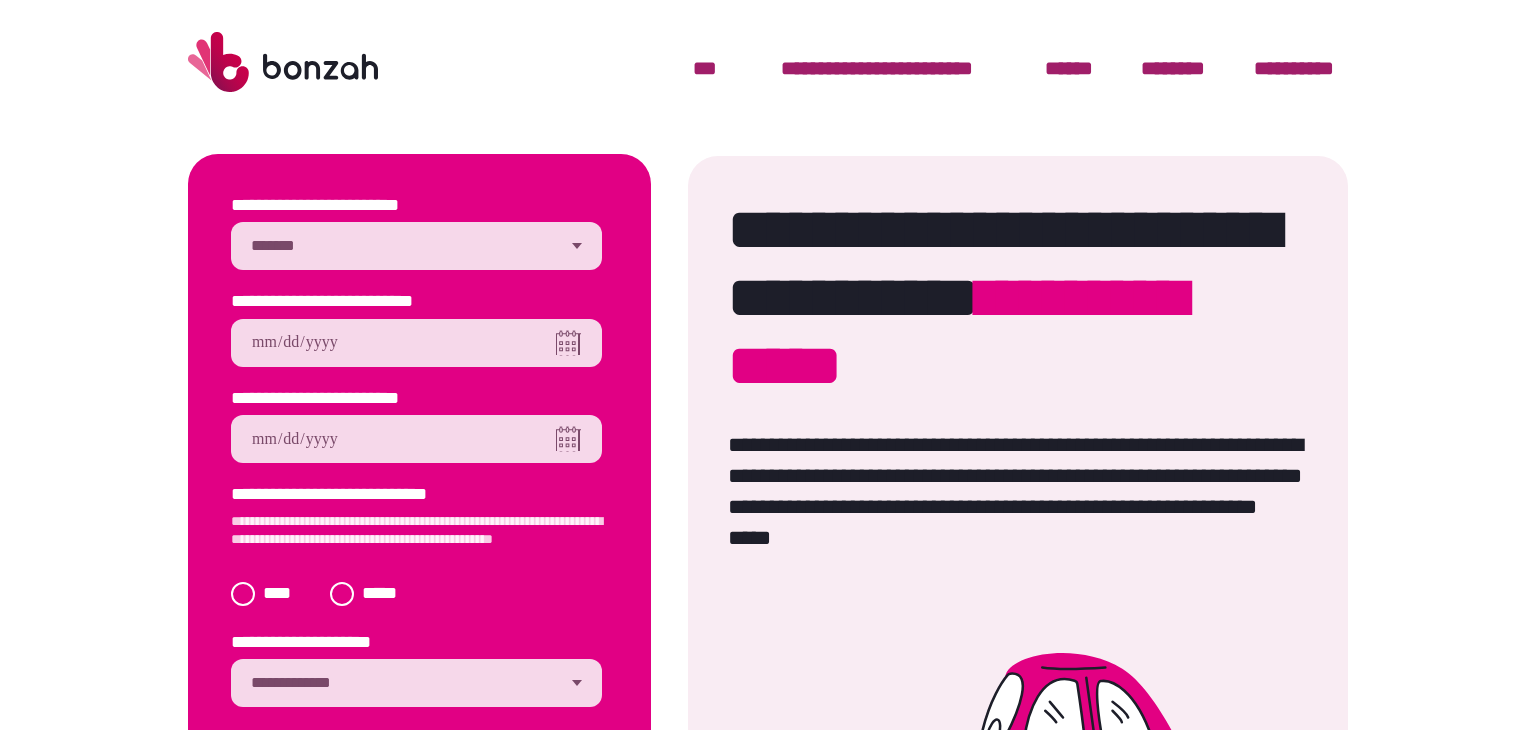 click at bounding box center [416, 343] 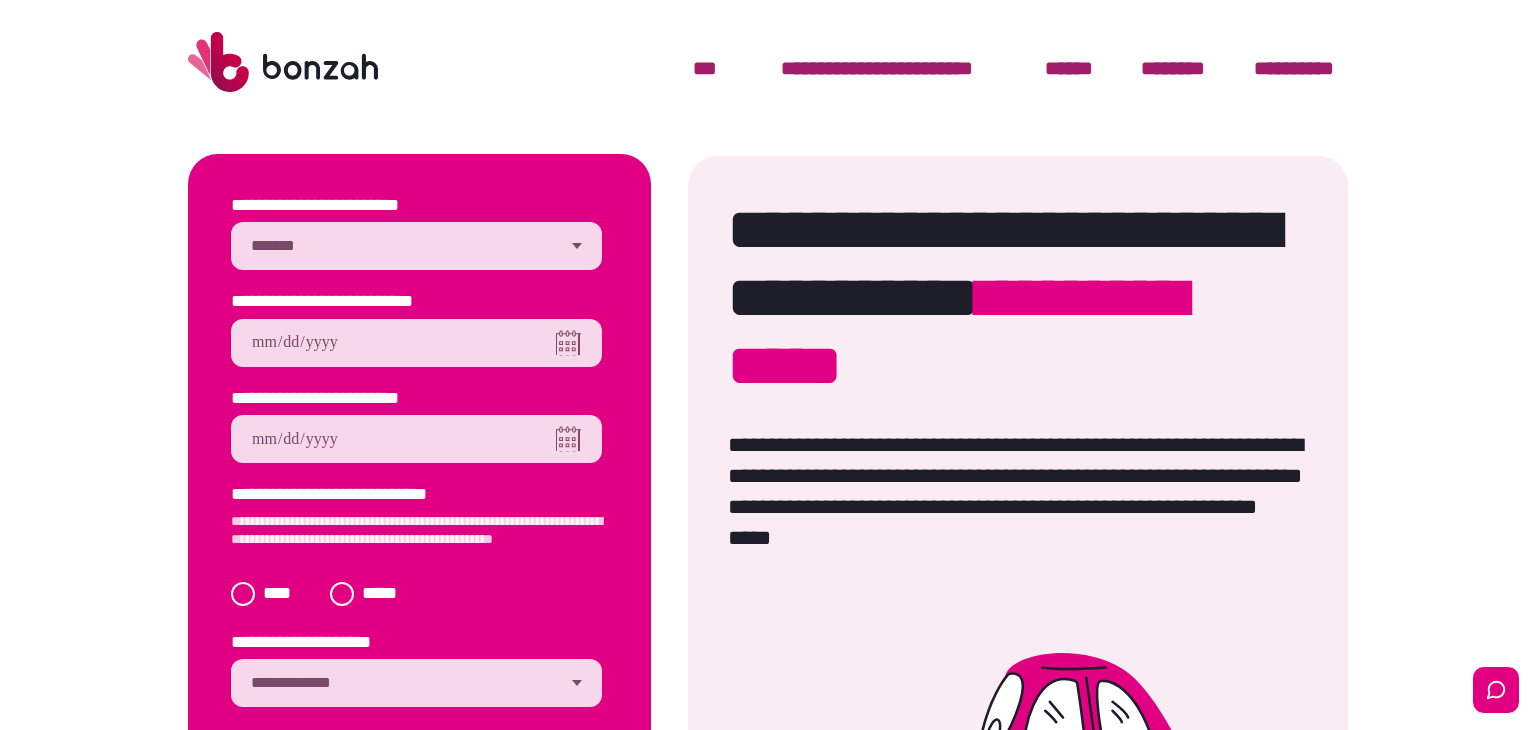 scroll, scrollTop: 0, scrollLeft: 0, axis: both 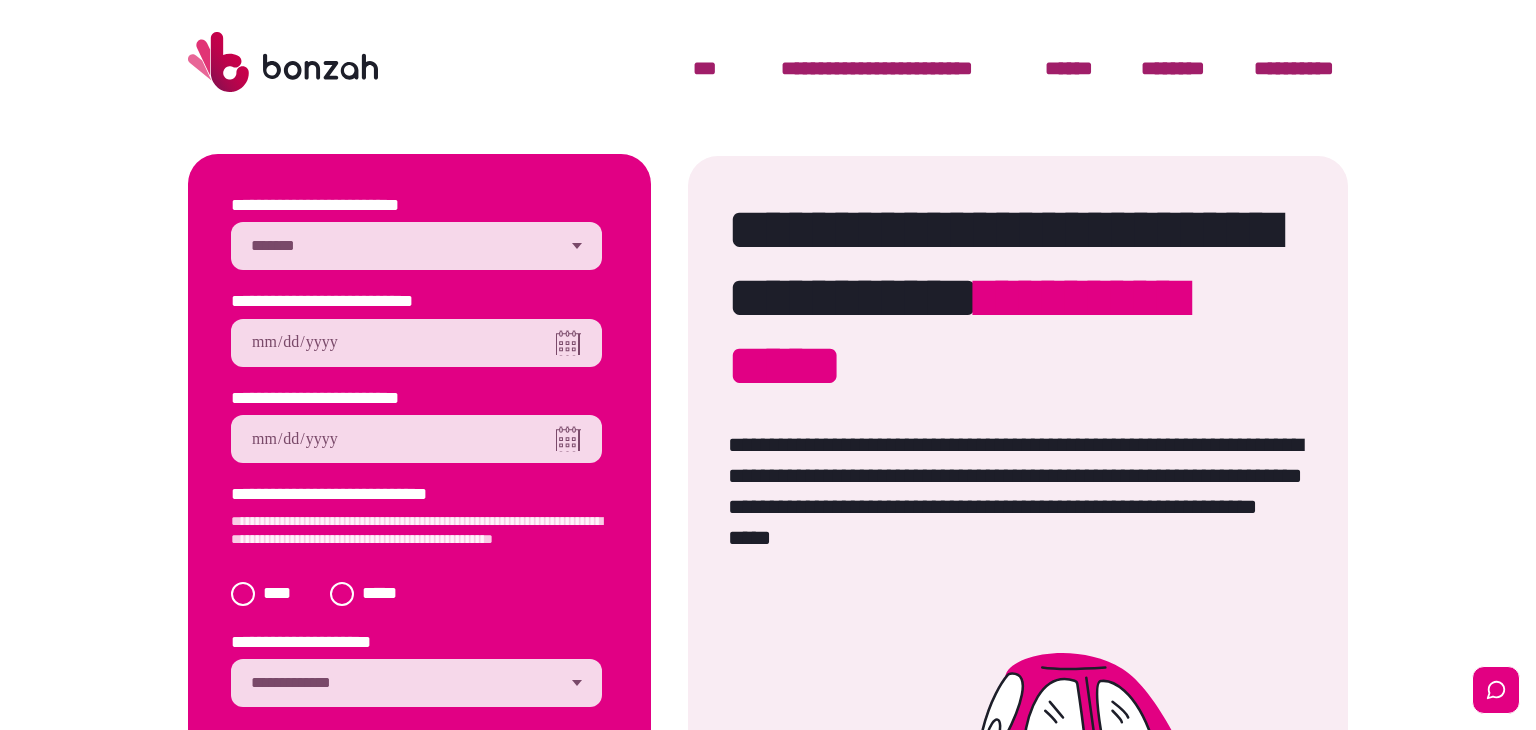 type on "**********" 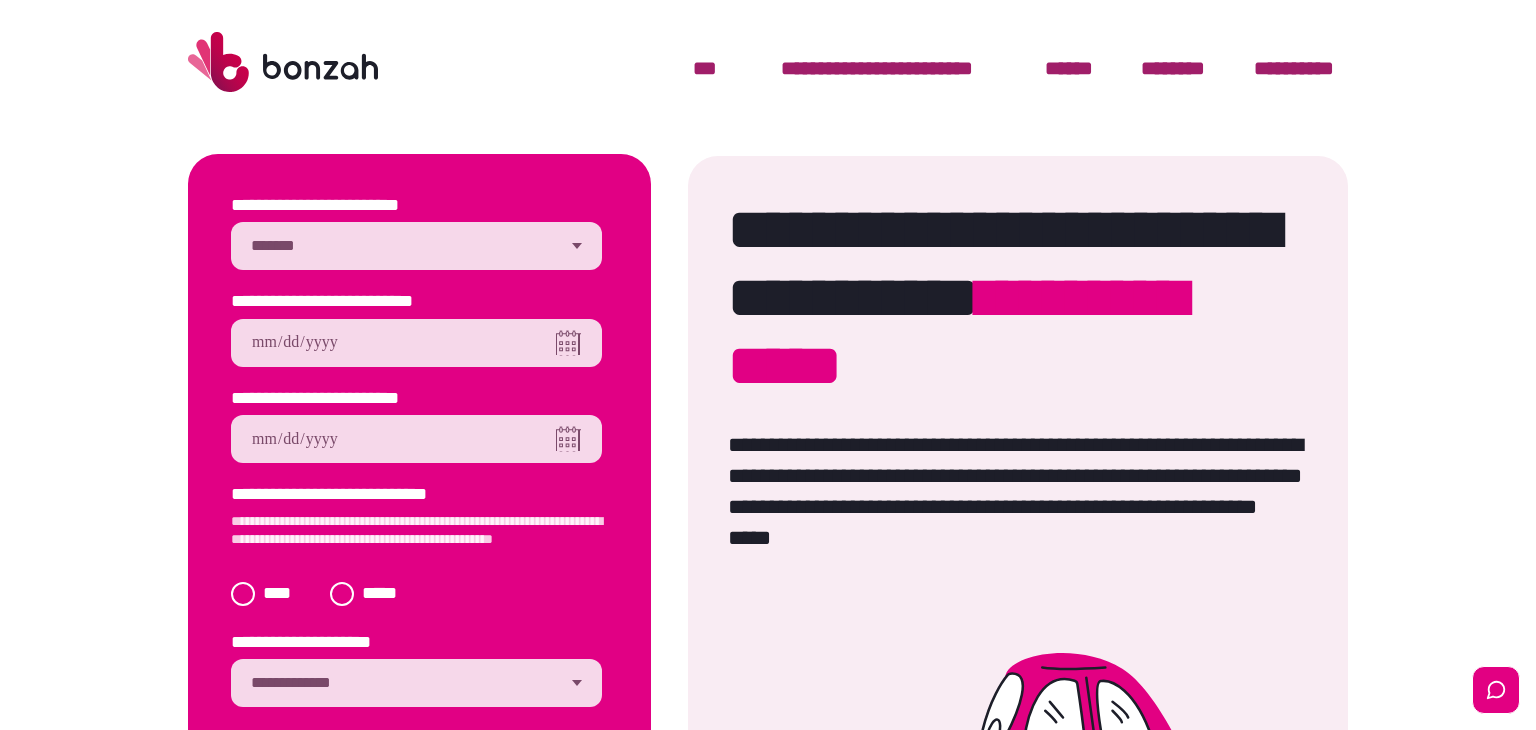 click at bounding box center [416, 439] 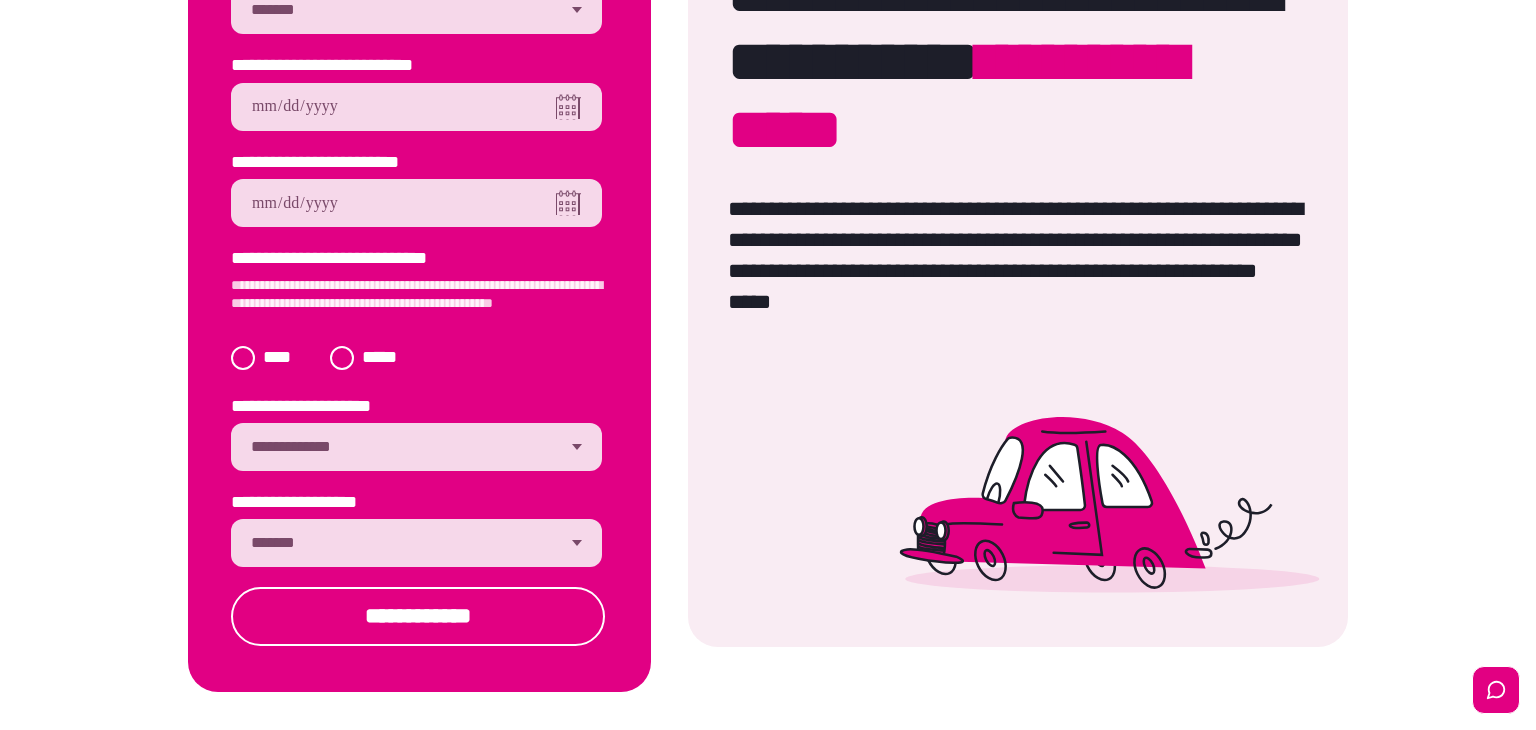 scroll, scrollTop: 256, scrollLeft: 0, axis: vertical 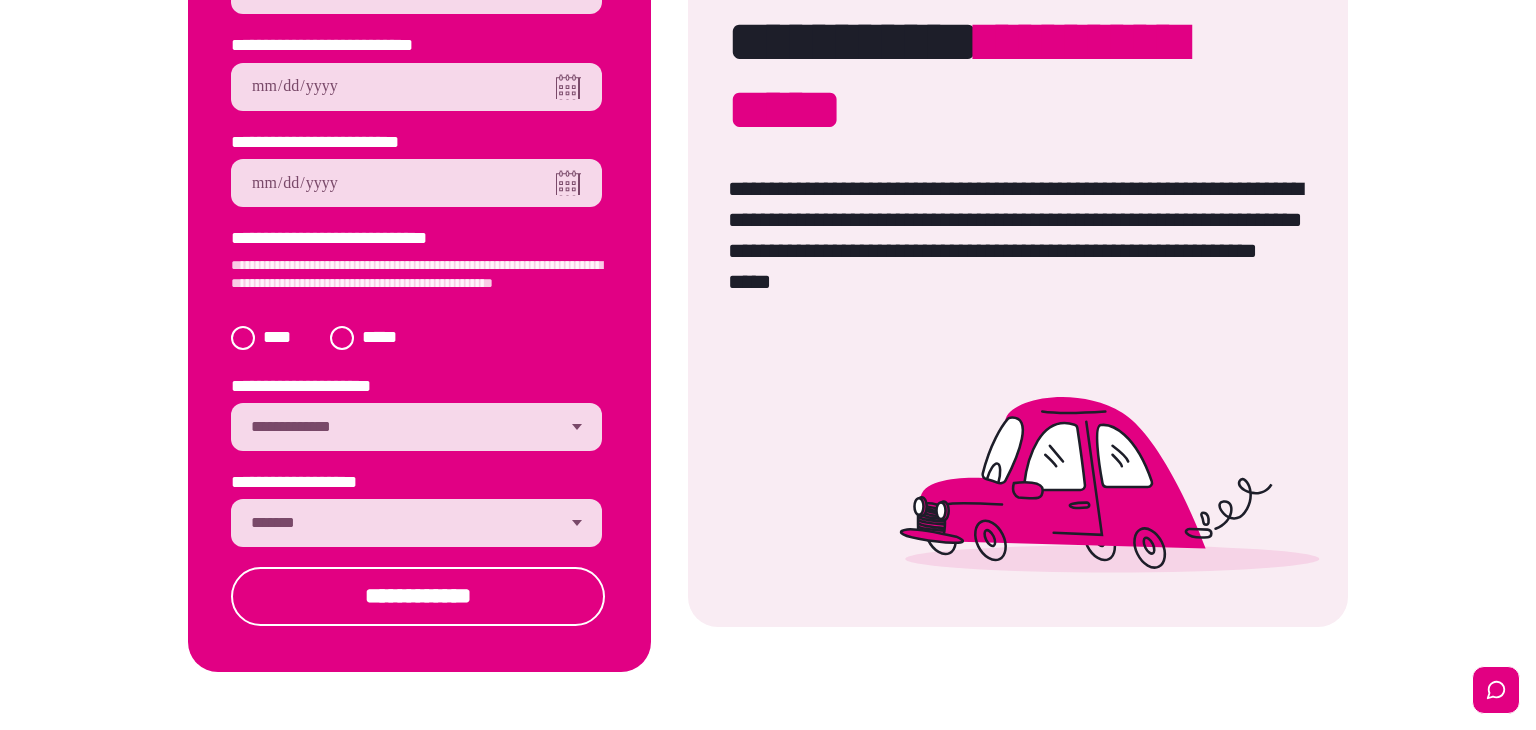 click on "**********" at bounding box center (416, 523) 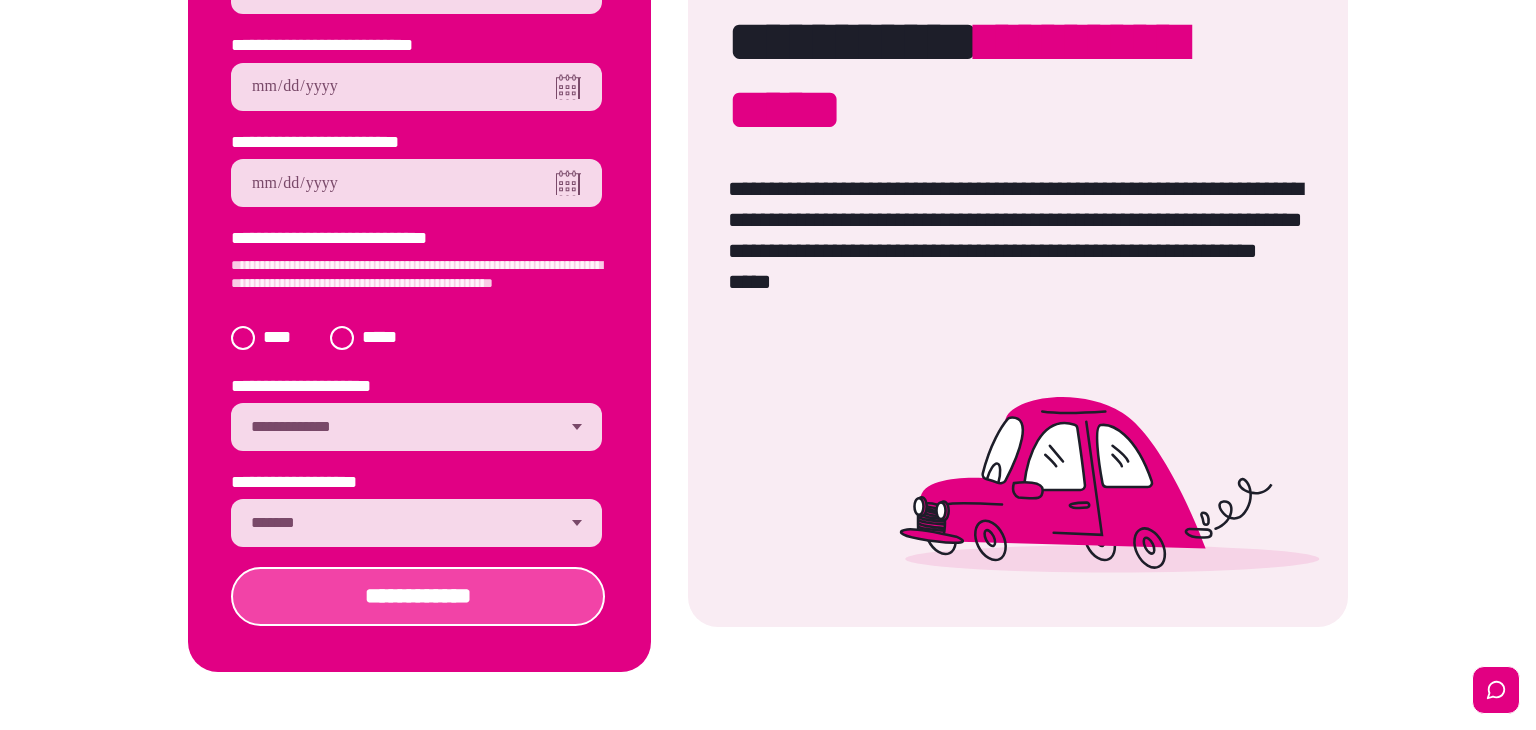 click on "**********" at bounding box center [418, 596] 